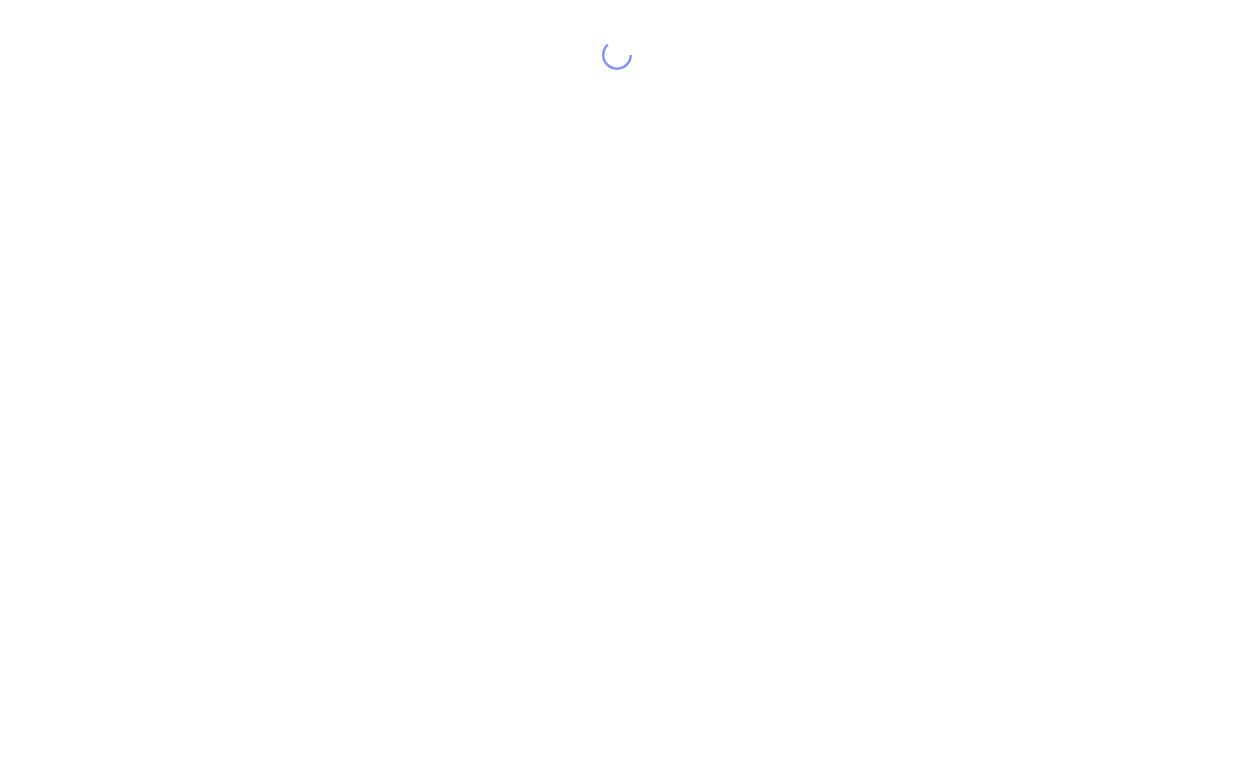scroll, scrollTop: 0, scrollLeft: 0, axis: both 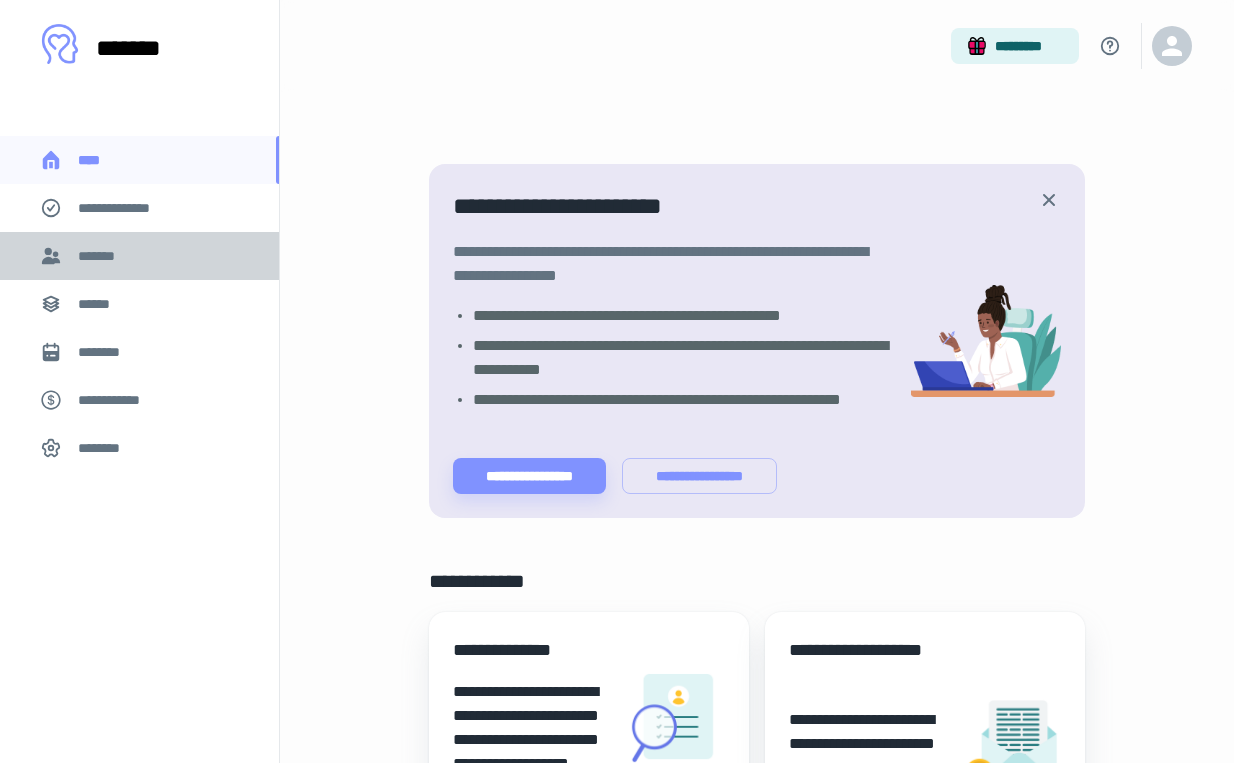 click on "*******" at bounding box center [139, 256] 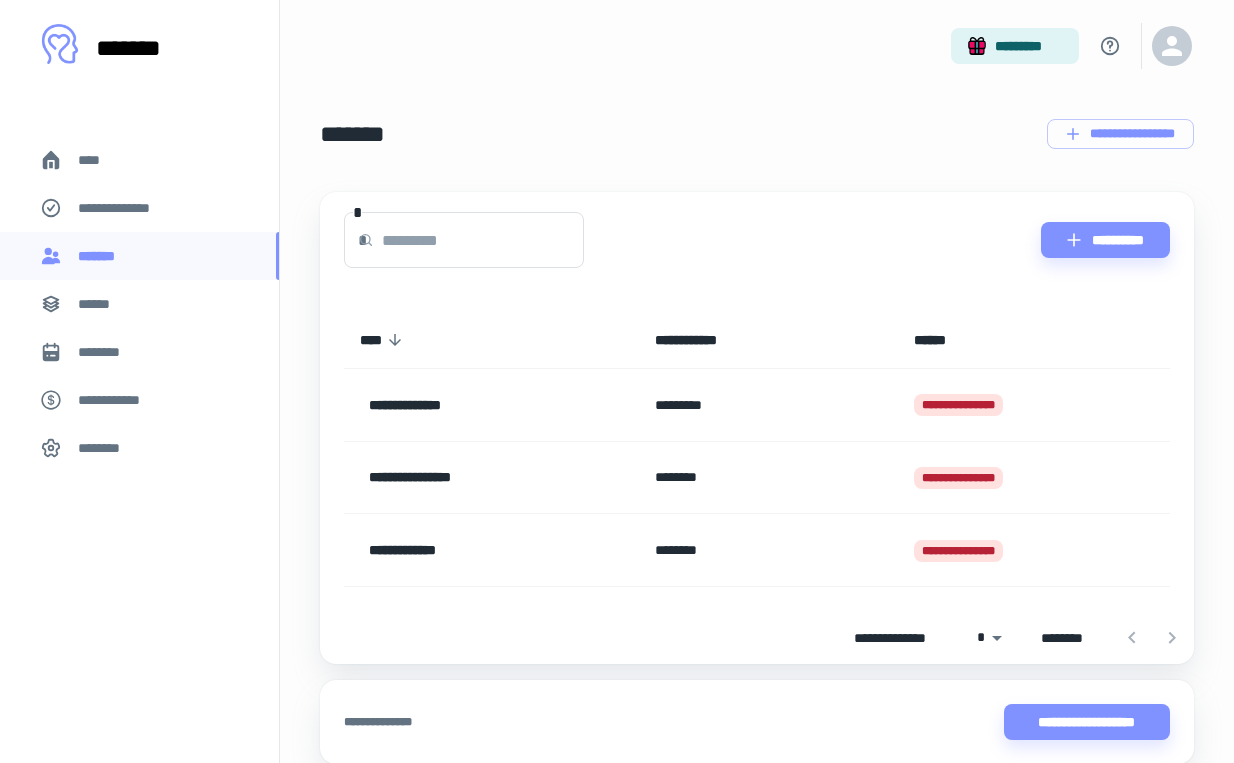 drag, startPoint x: 433, startPoint y: 575, endPoint x: 423, endPoint y: 558, distance: 19.723083 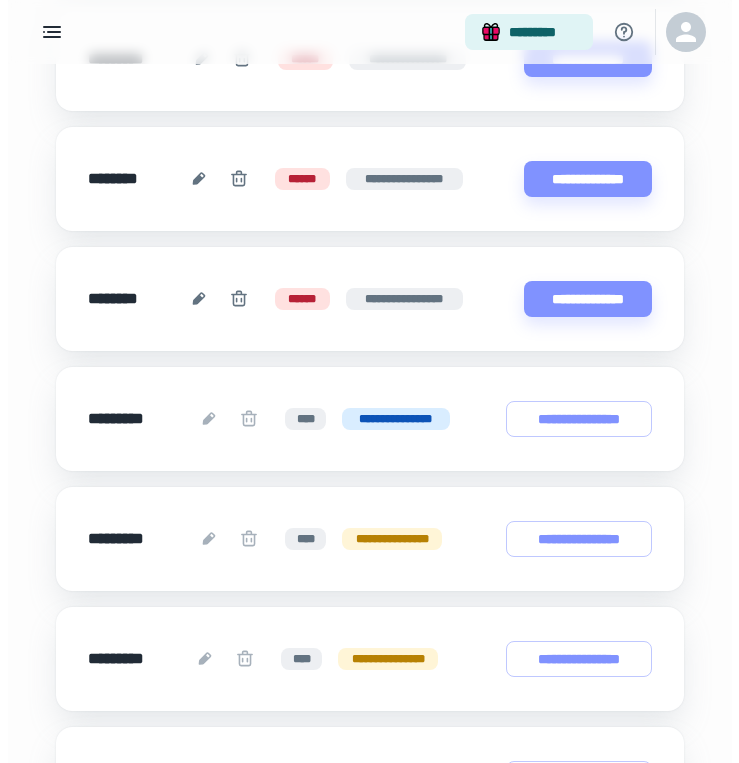 scroll, scrollTop: 1511, scrollLeft: 0, axis: vertical 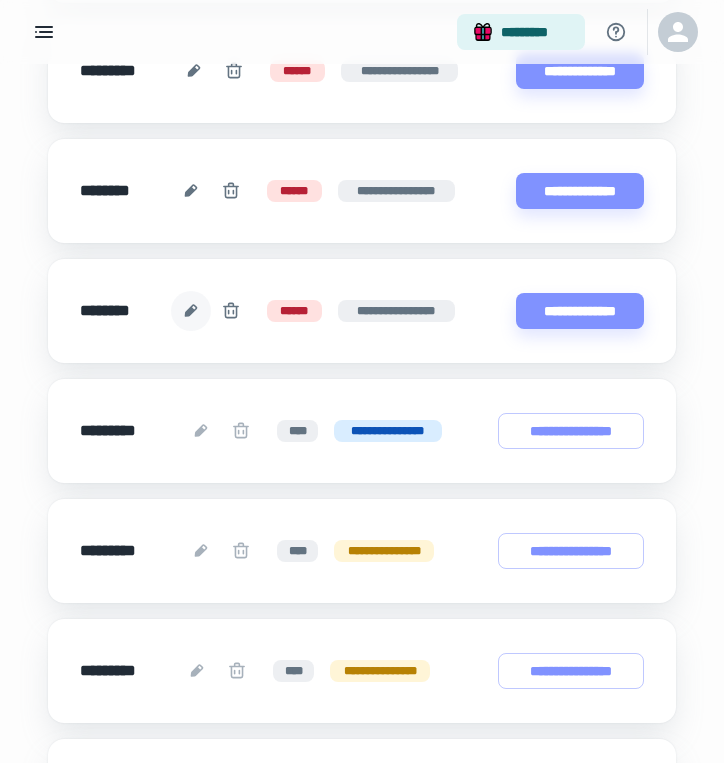 click 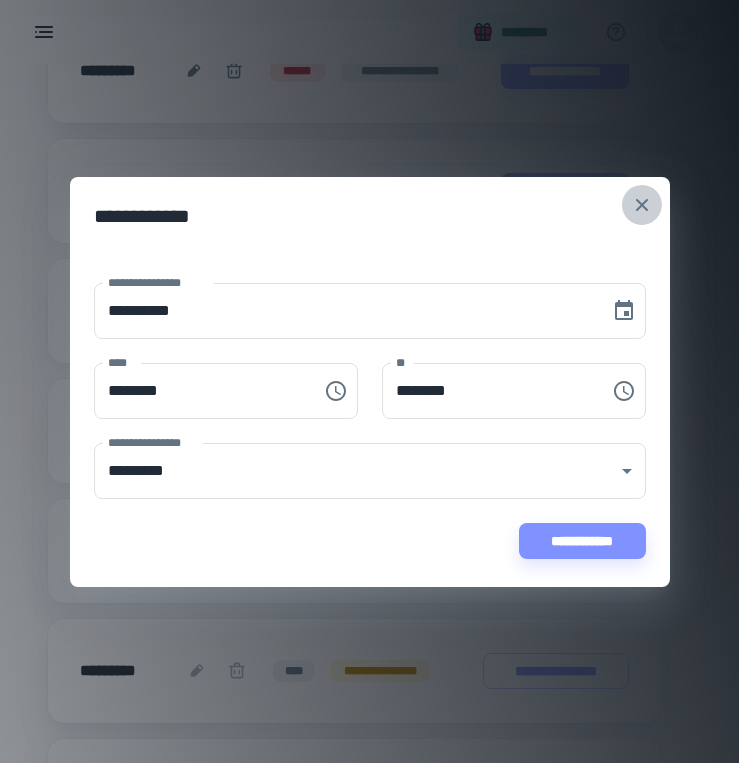 click 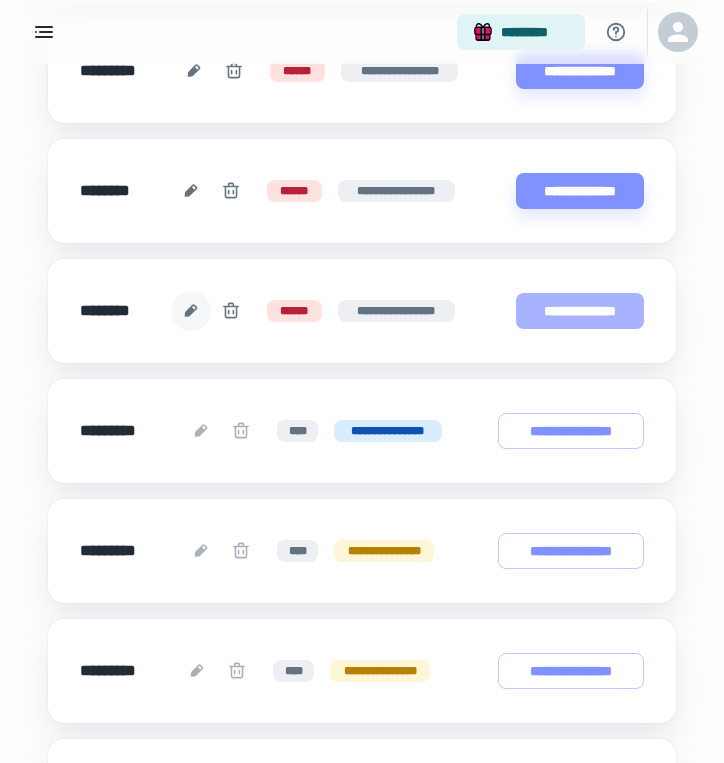 click on "**********" at bounding box center [580, 311] 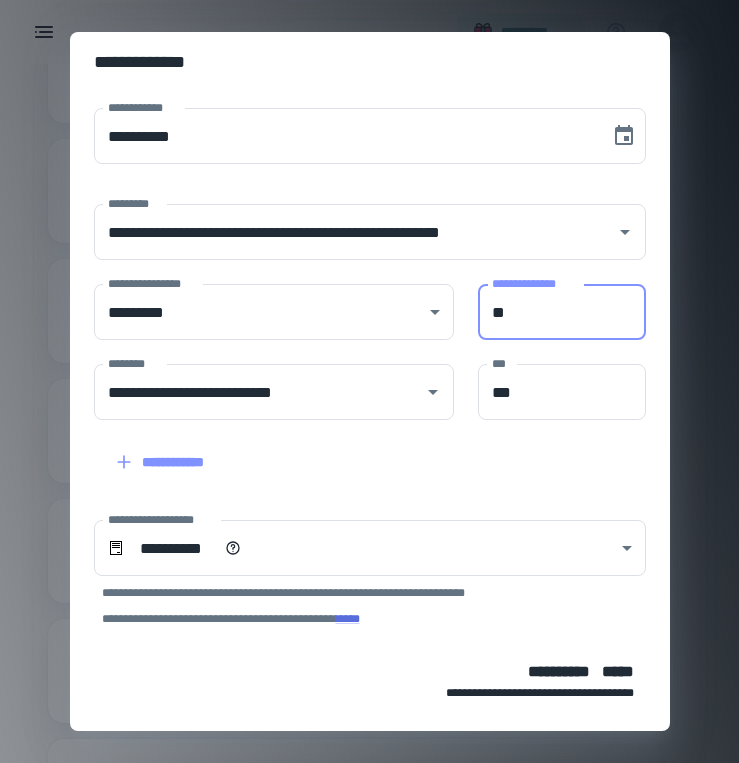 click on "**" at bounding box center [562, 312] 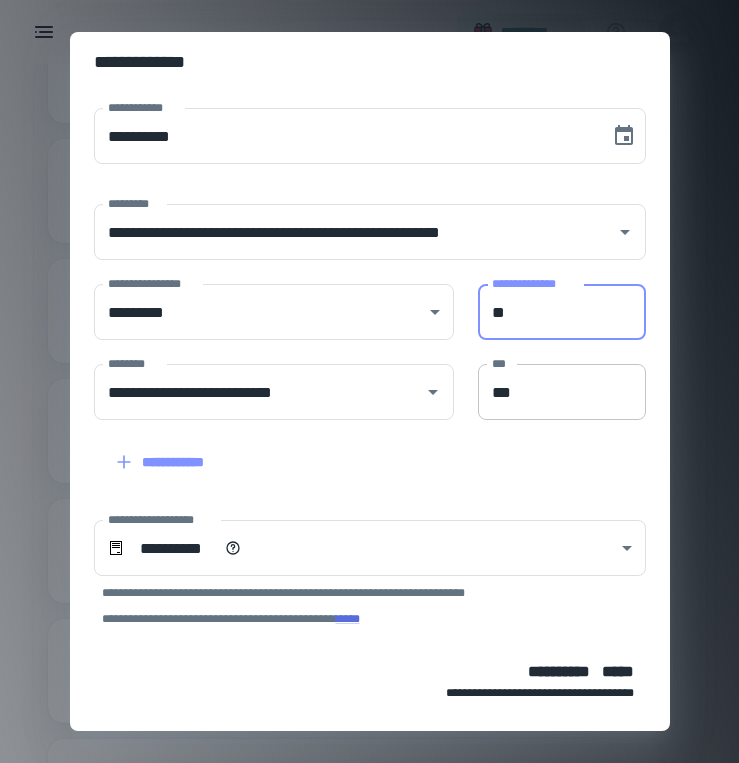 click on "***" at bounding box center [562, 392] 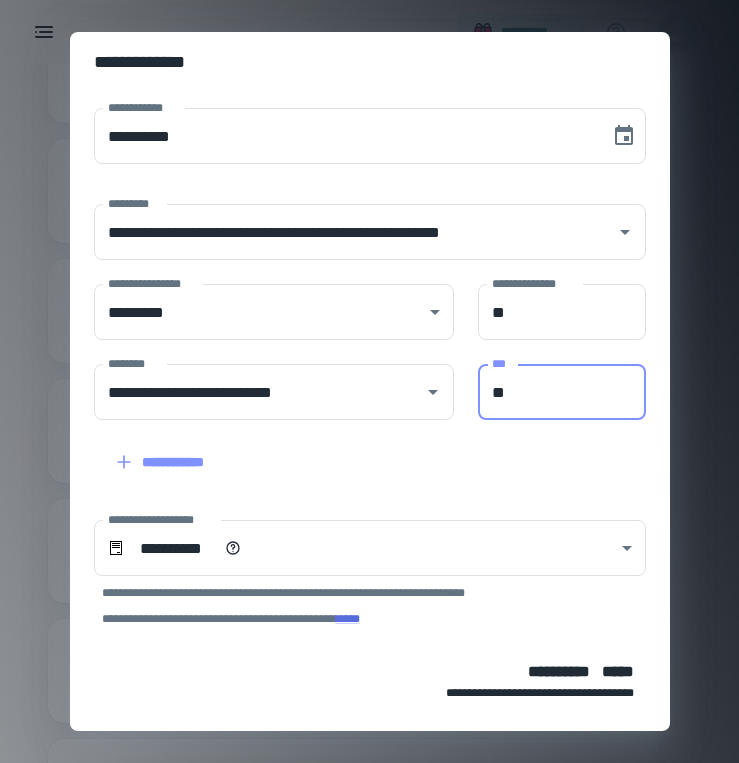 type on "*" 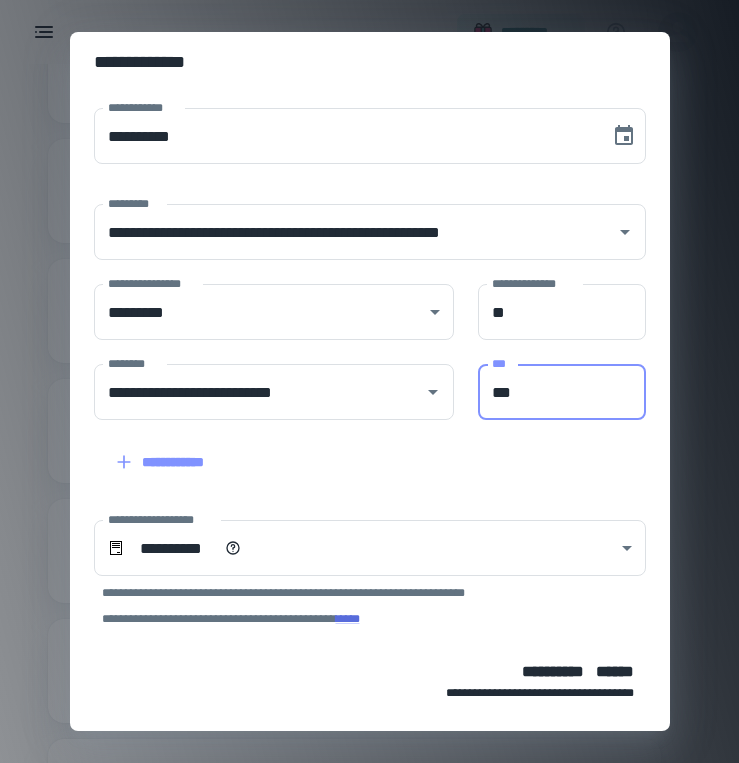 type on "***" 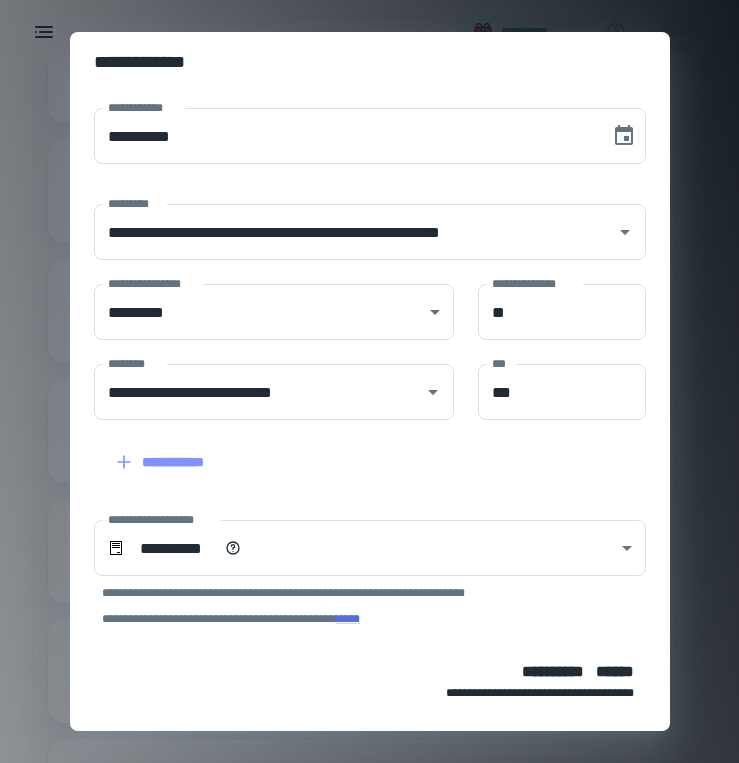 click on "**********" at bounding box center (370, 447) 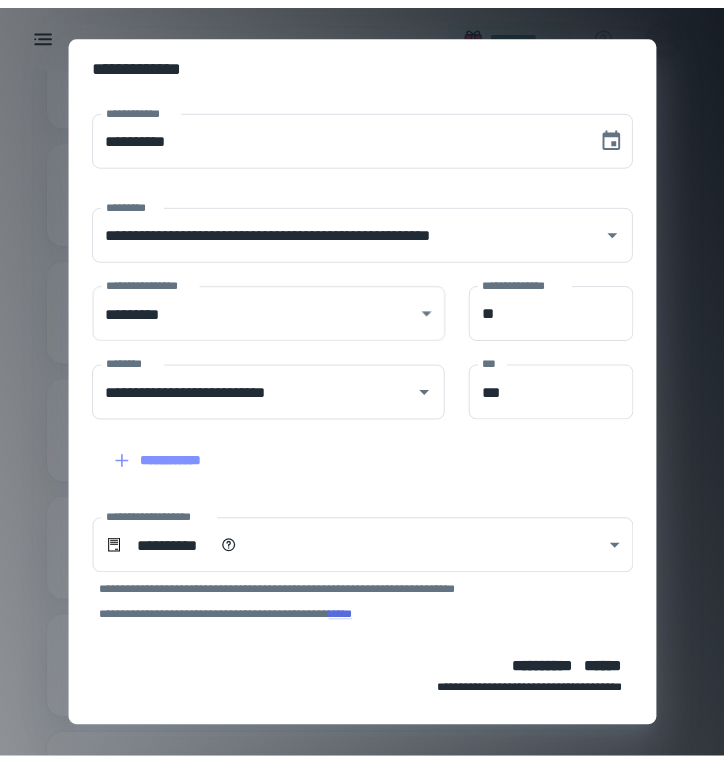 scroll, scrollTop: 75, scrollLeft: 0, axis: vertical 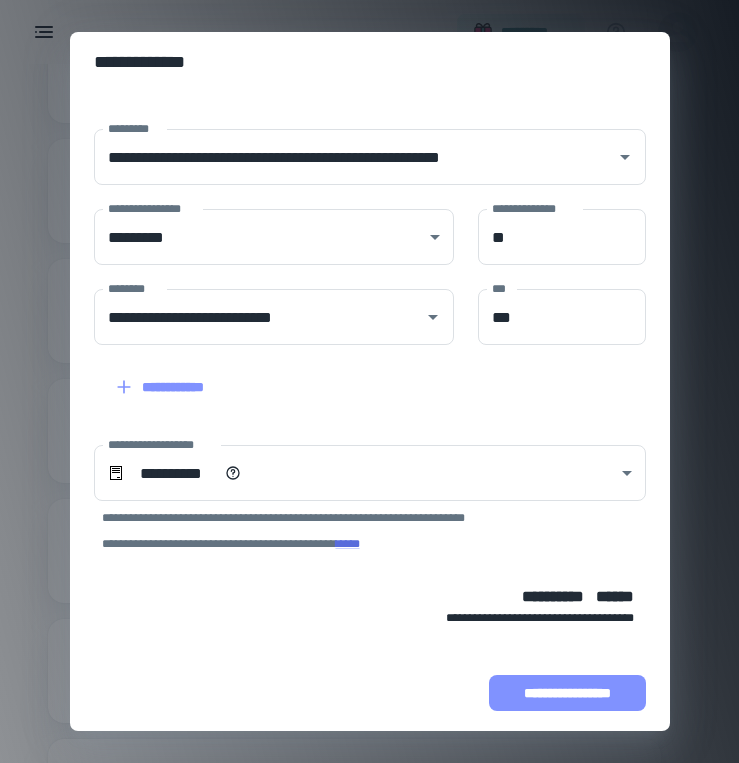 click on "**********" at bounding box center [567, 693] 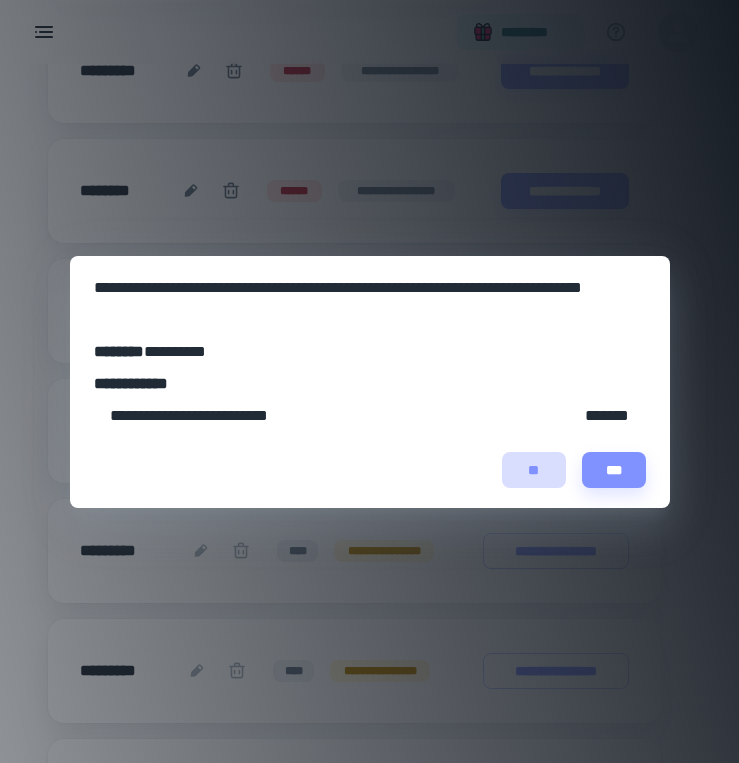 click on "**" at bounding box center [534, 470] 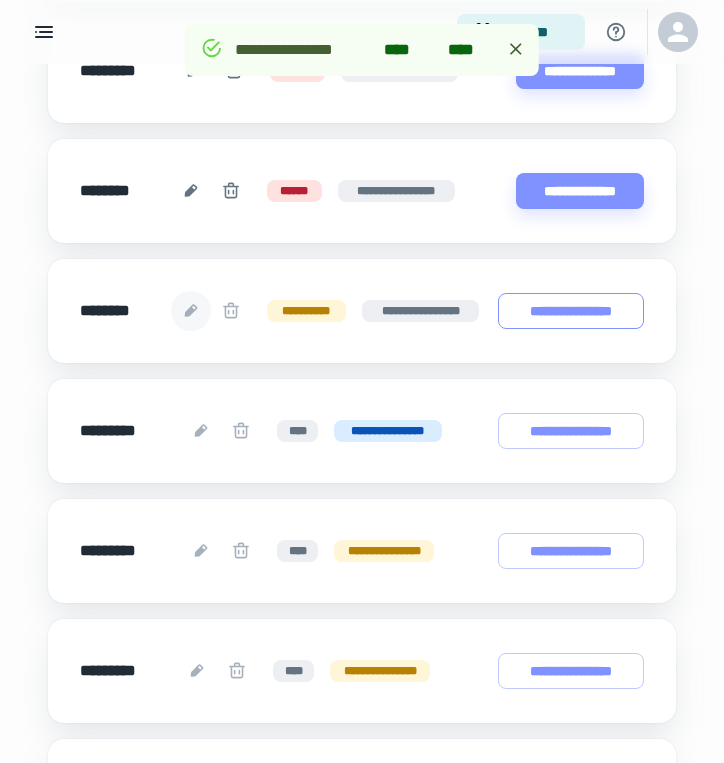 click on "**********" at bounding box center (571, 311) 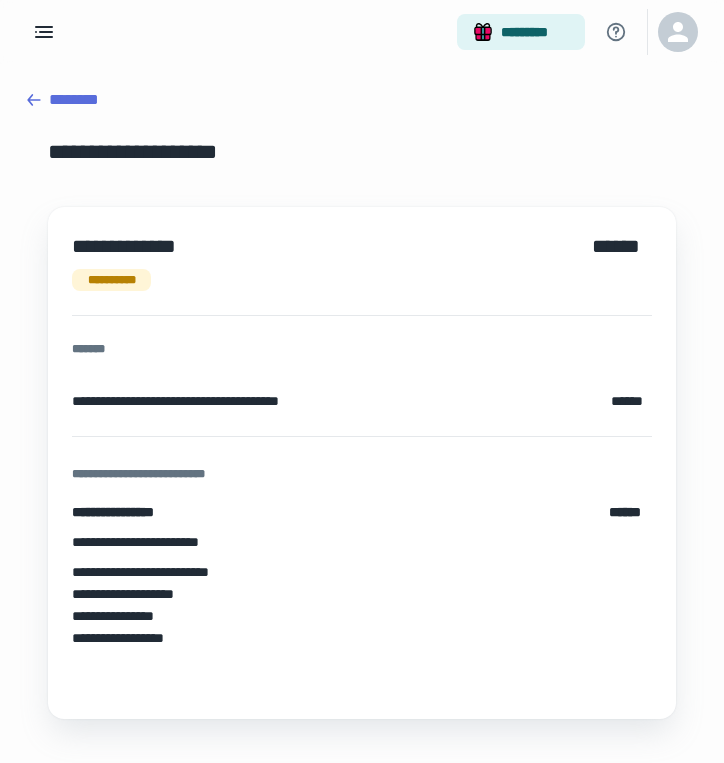 scroll, scrollTop: 36, scrollLeft: 0, axis: vertical 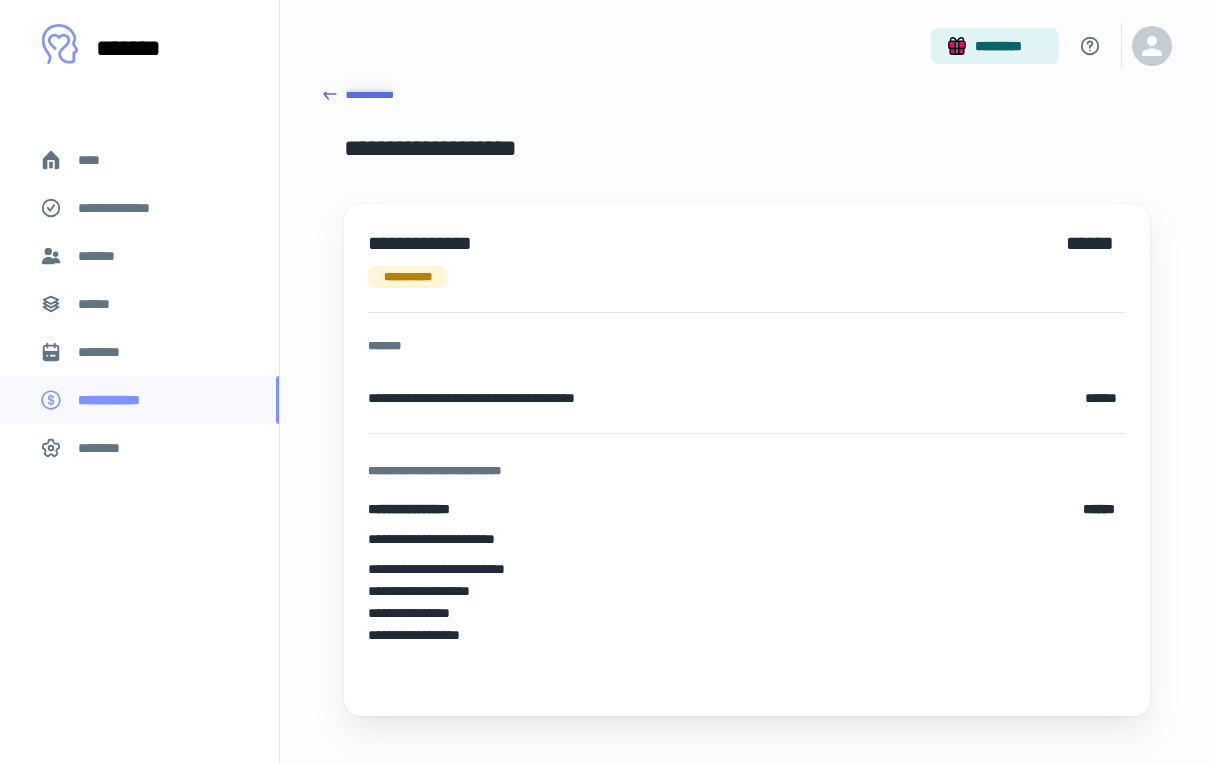 click on "**********" at bounding box center (747, 635) 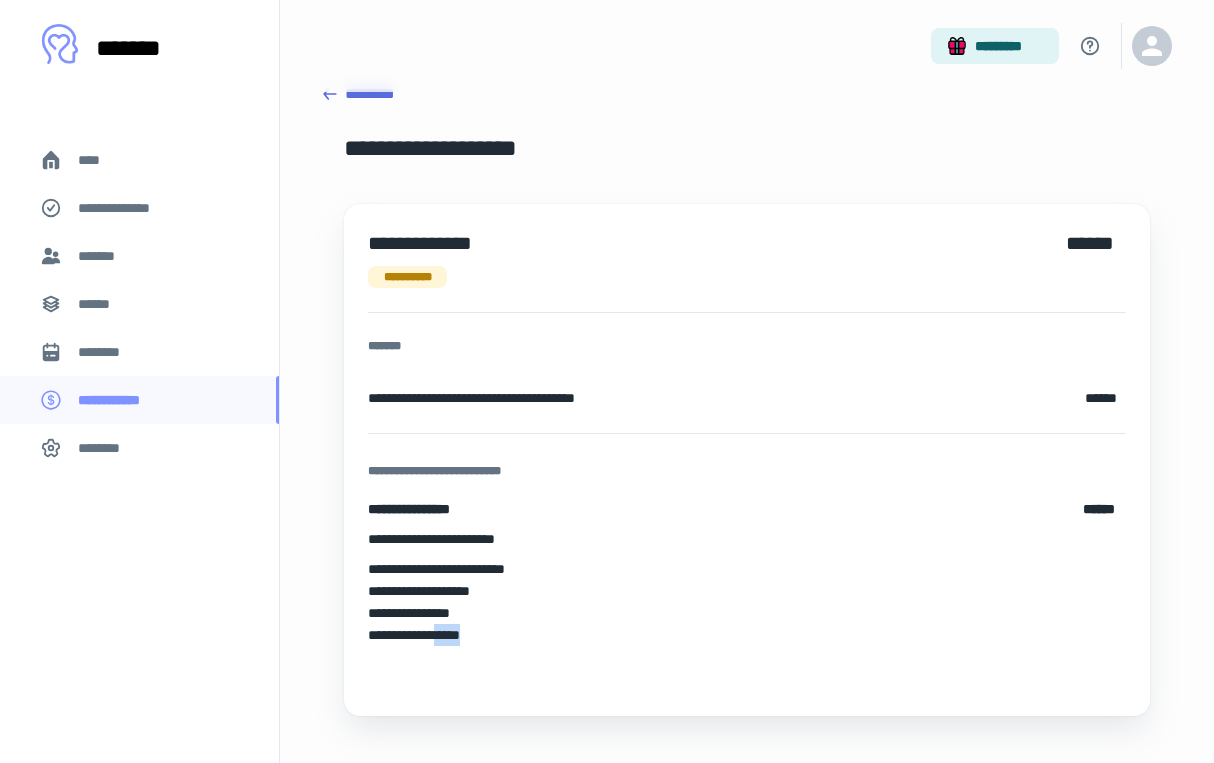 click on "**********" at bounding box center [747, 635] 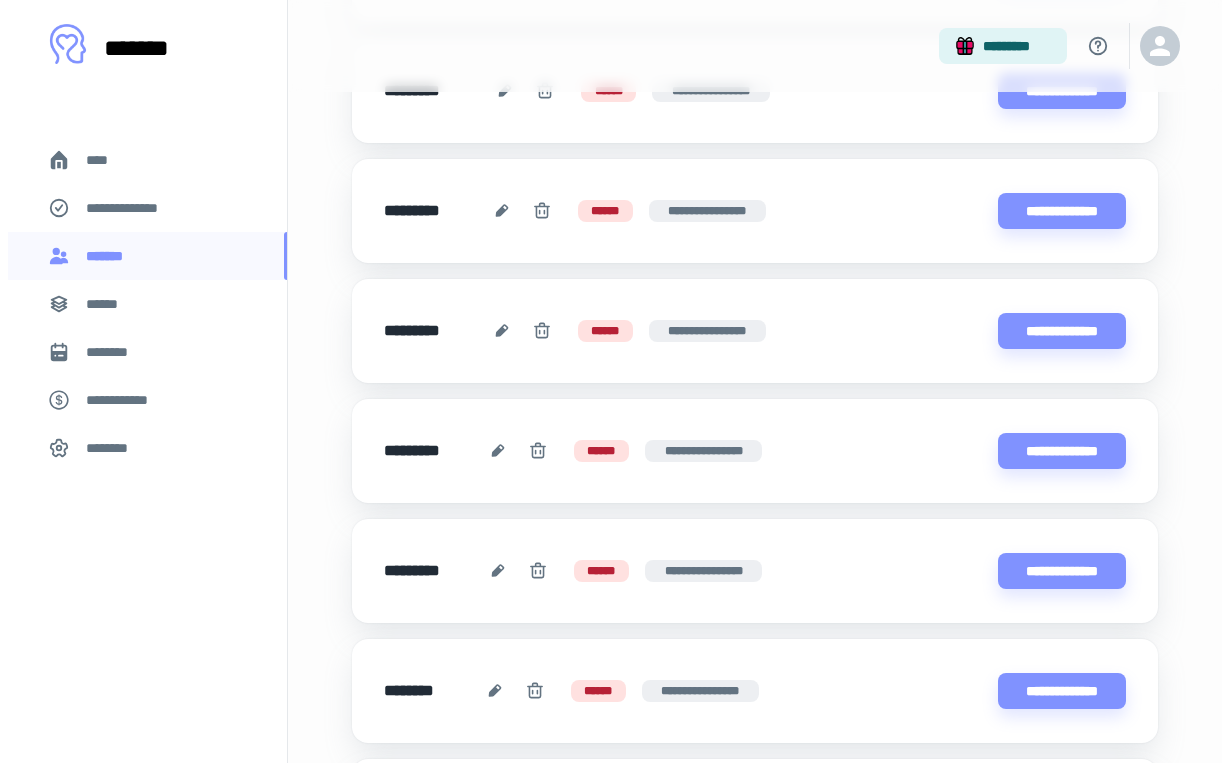 scroll, scrollTop: 1441, scrollLeft: 0, axis: vertical 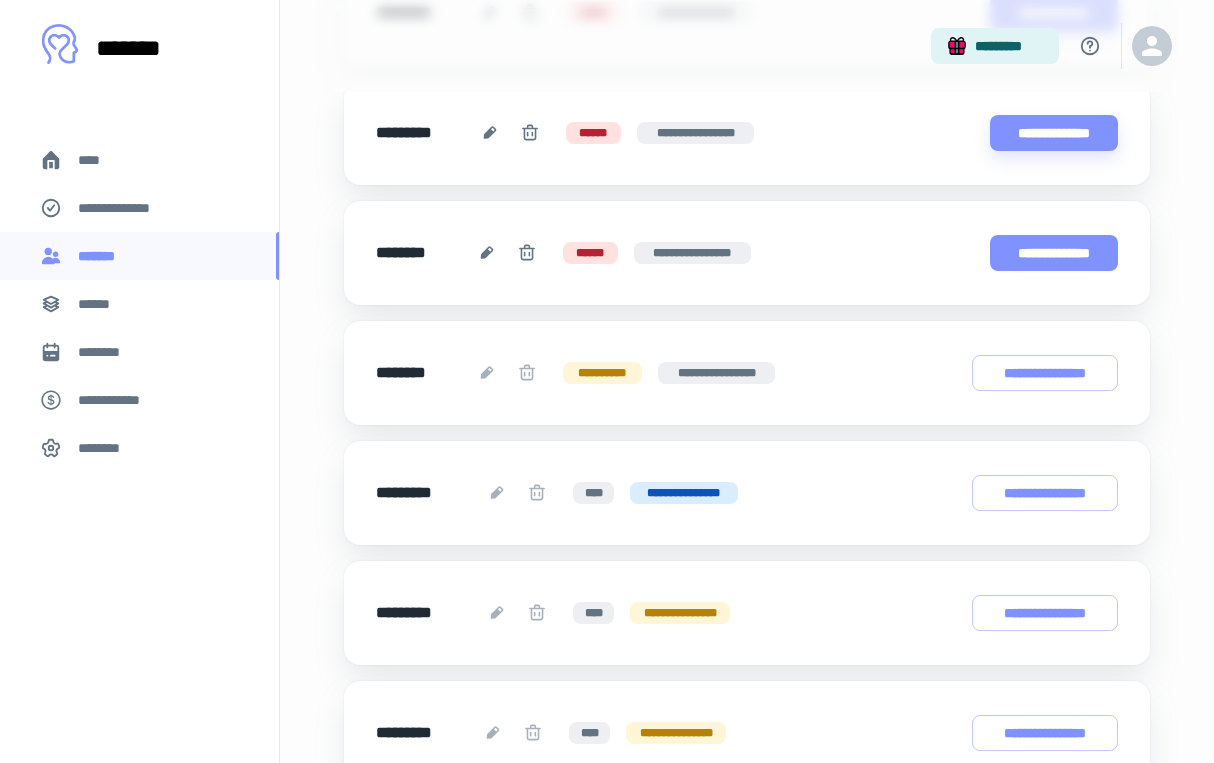 click on "**********" at bounding box center [1054, 253] 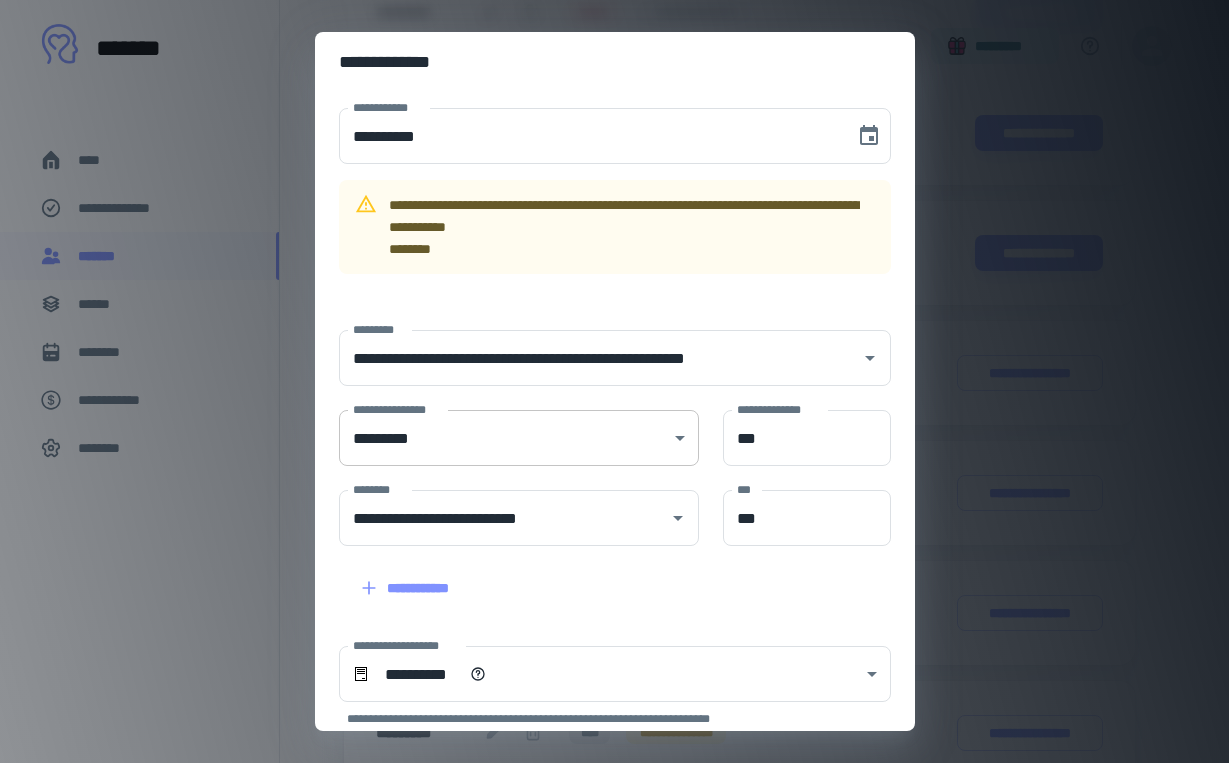 scroll, scrollTop: 75, scrollLeft: 0, axis: vertical 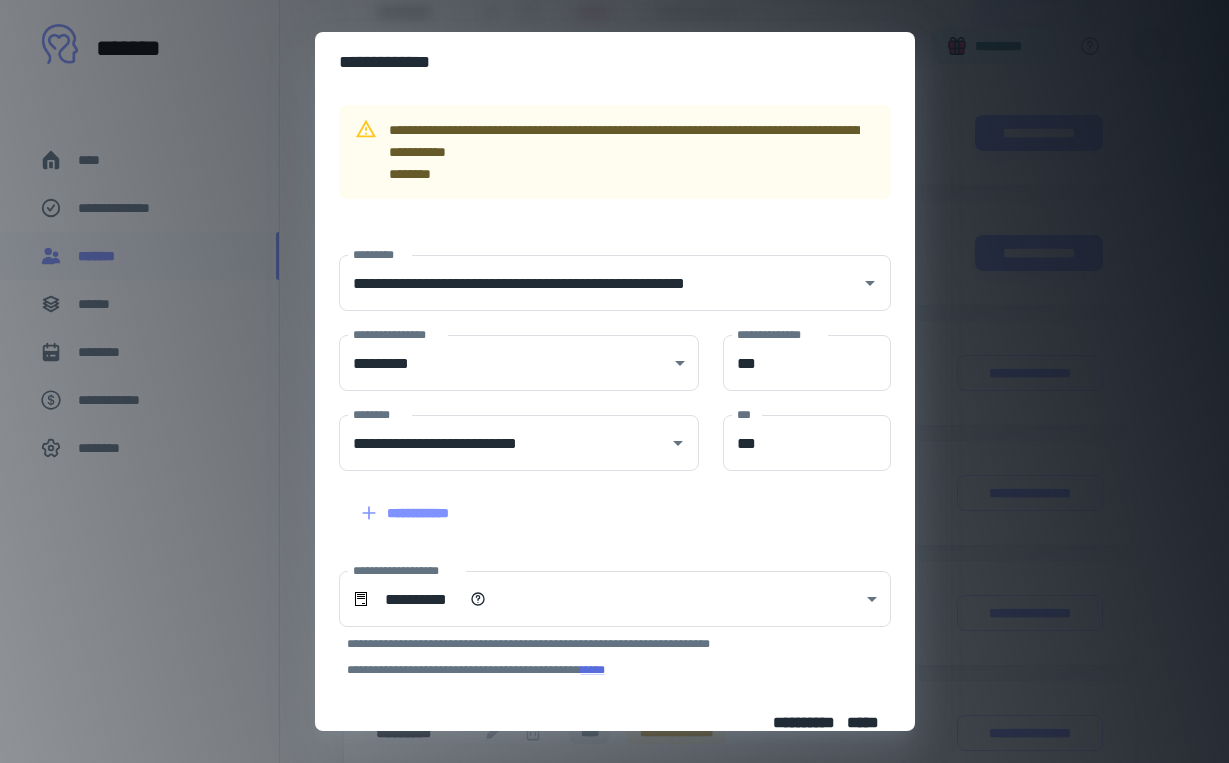 click on "**********" at bounding box center [614, 381] 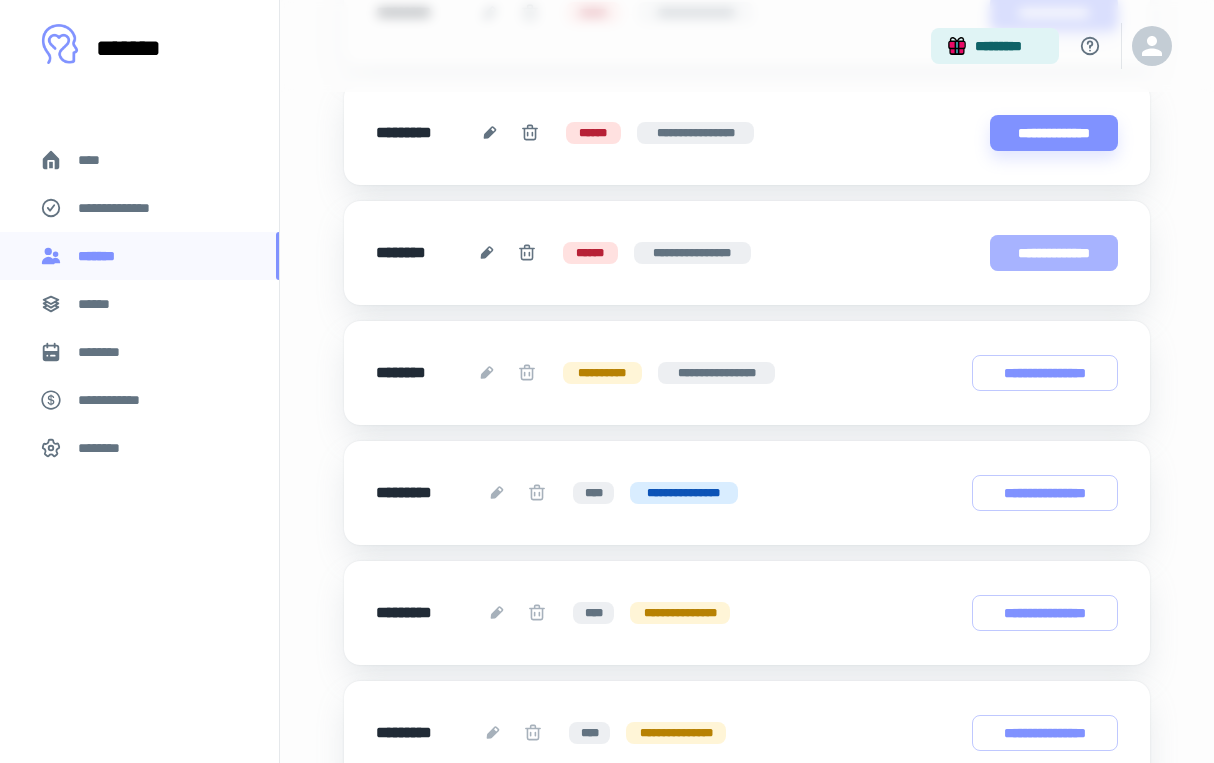 click on "**********" at bounding box center [1054, 253] 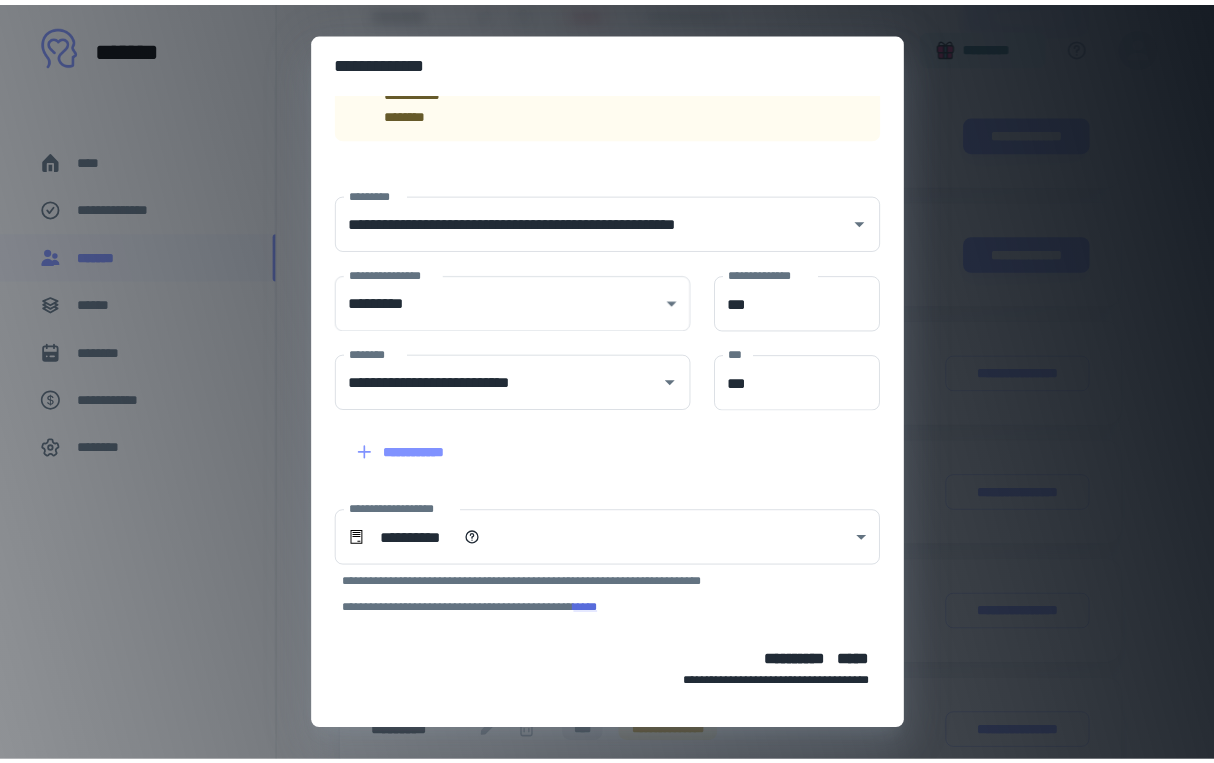 scroll, scrollTop: 201, scrollLeft: 0, axis: vertical 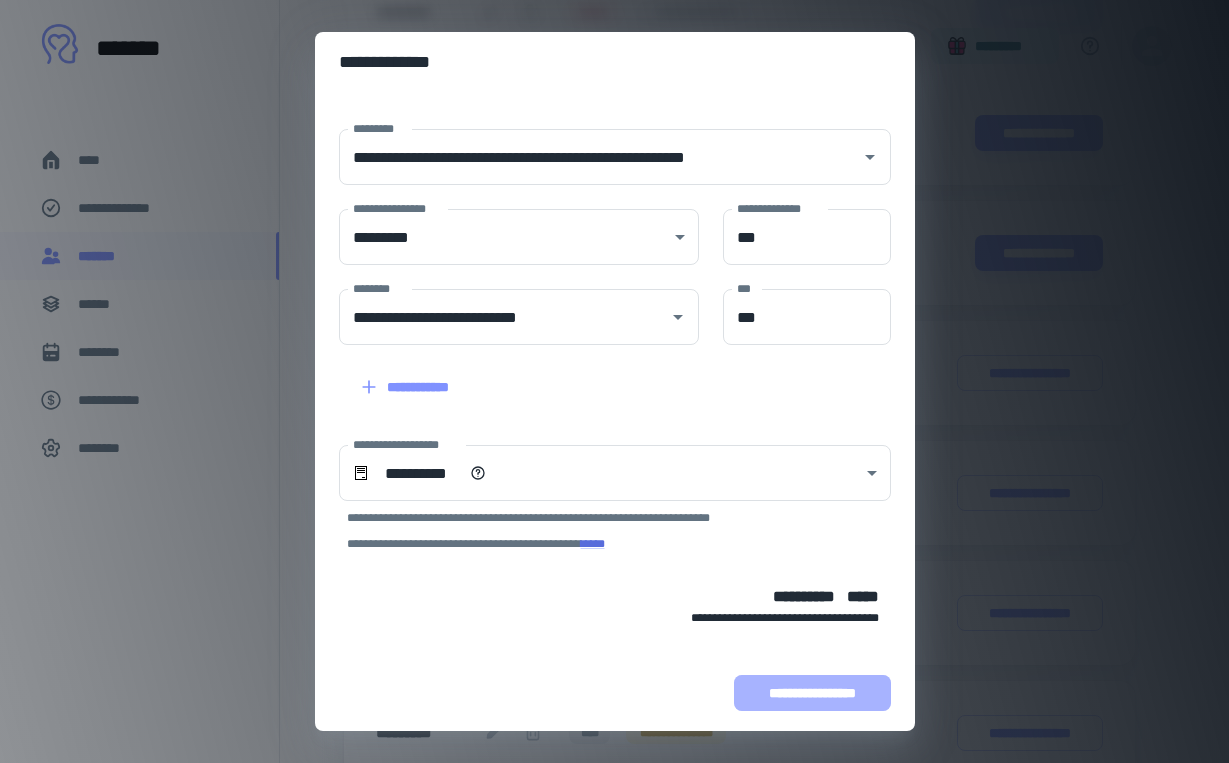 click on "**********" at bounding box center (812, 693) 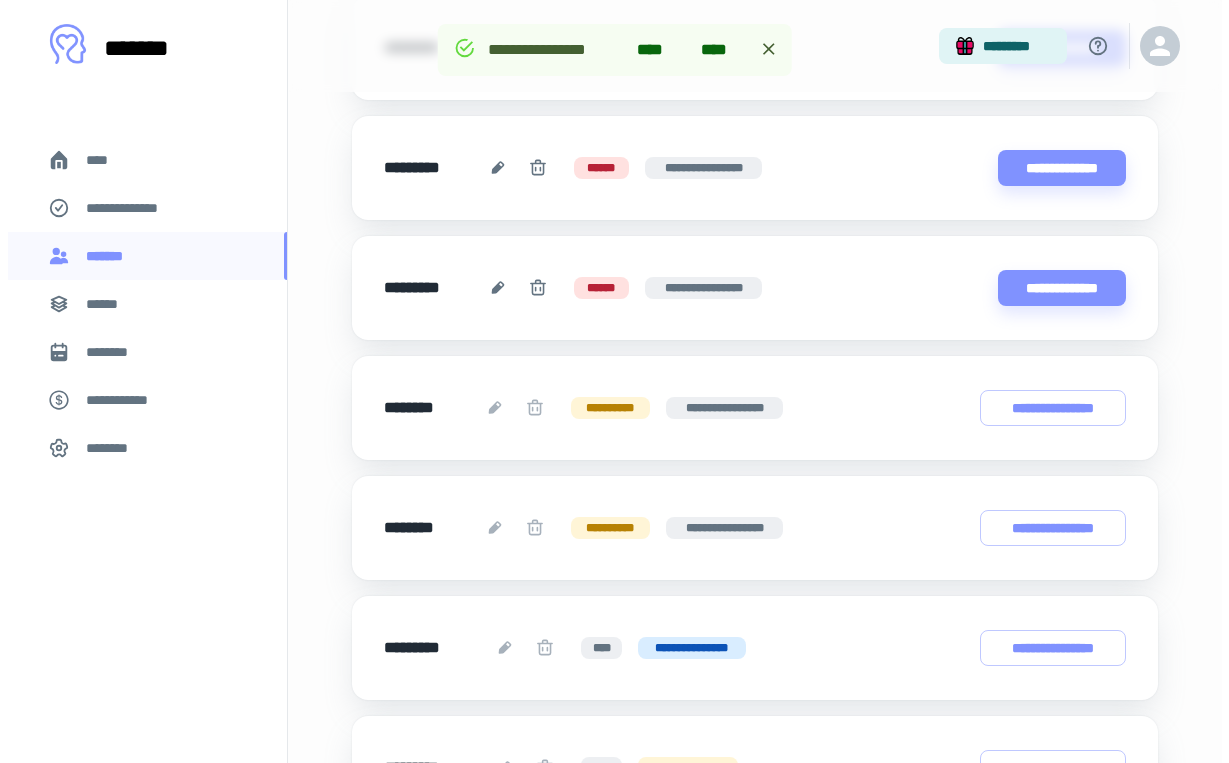 scroll, scrollTop: 1278, scrollLeft: 0, axis: vertical 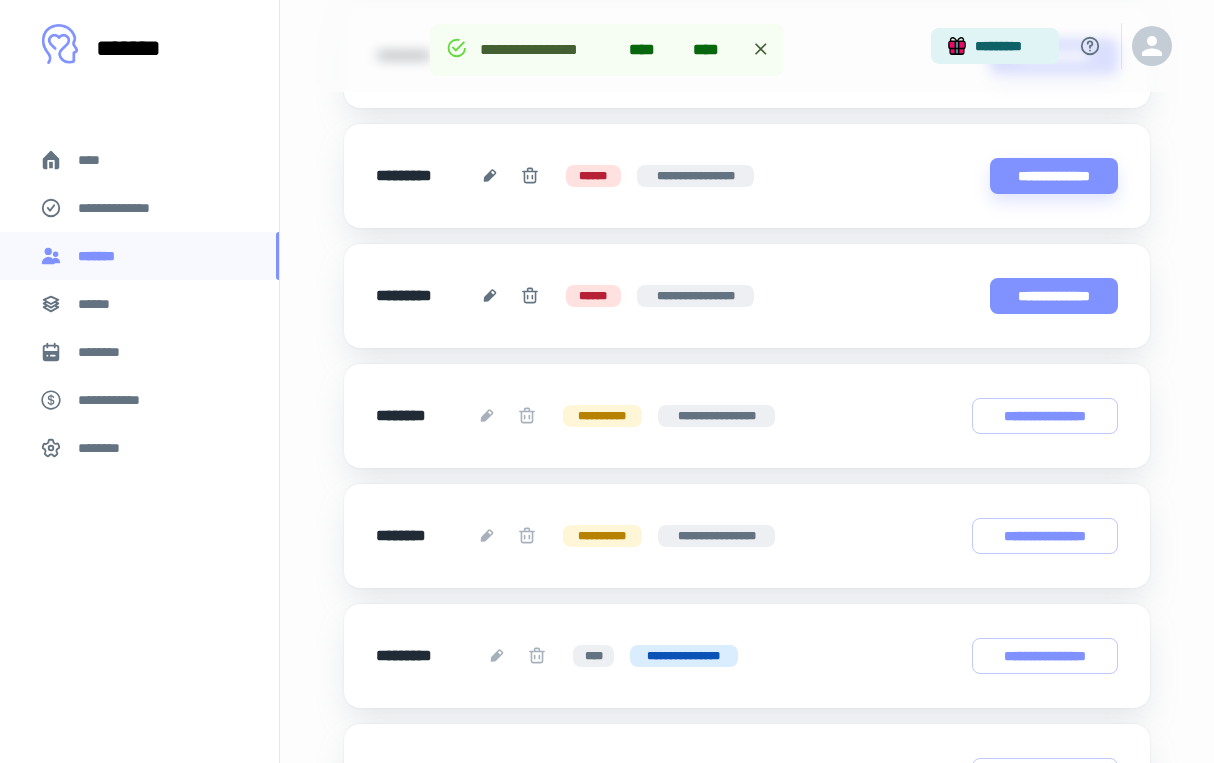 click on "**********" at bounding box center [1054, 296] 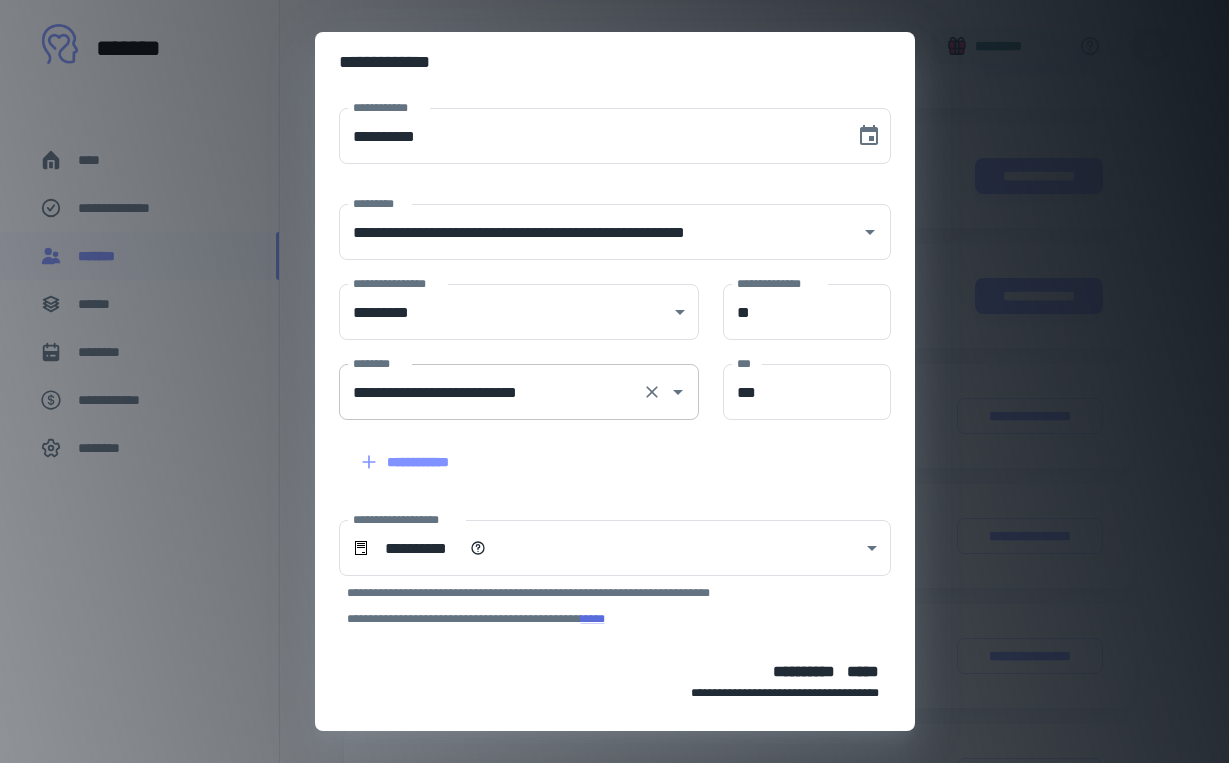 click on "**********" at bounding box center (491, 392) 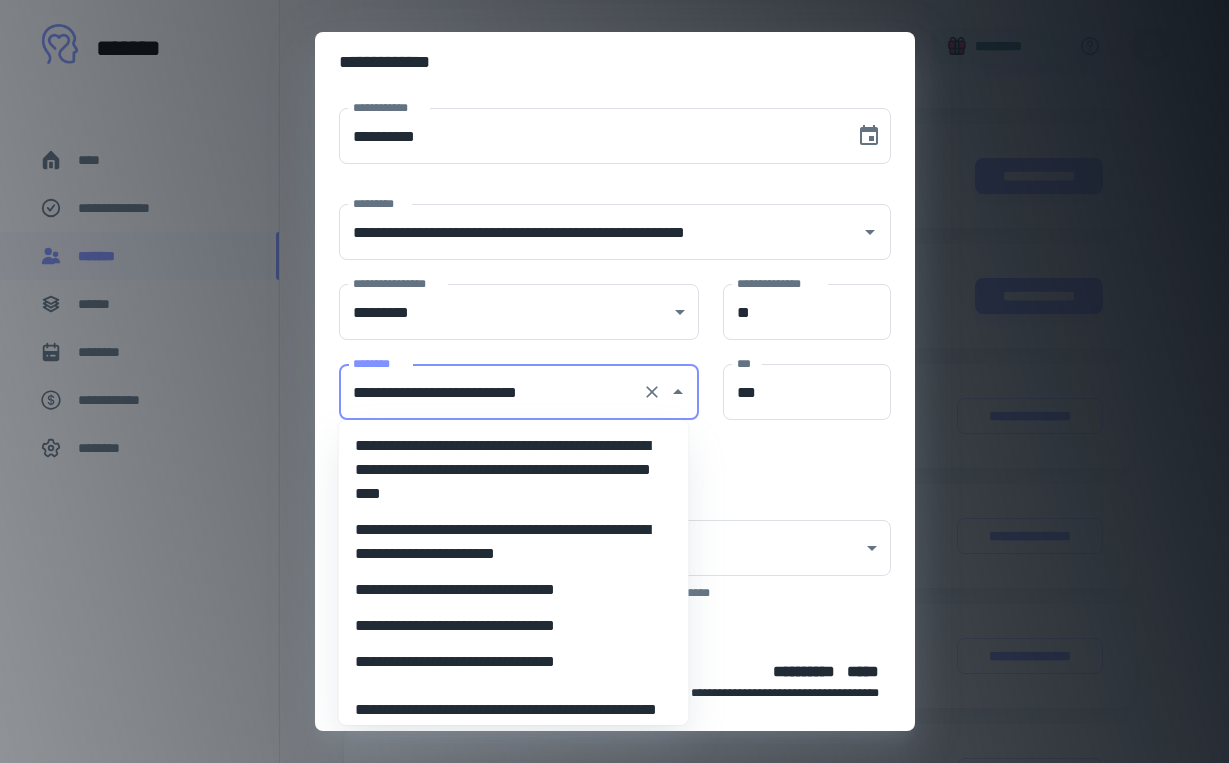 scroll, scrollTop: 231, scrollLeft: 0, axis: vertical 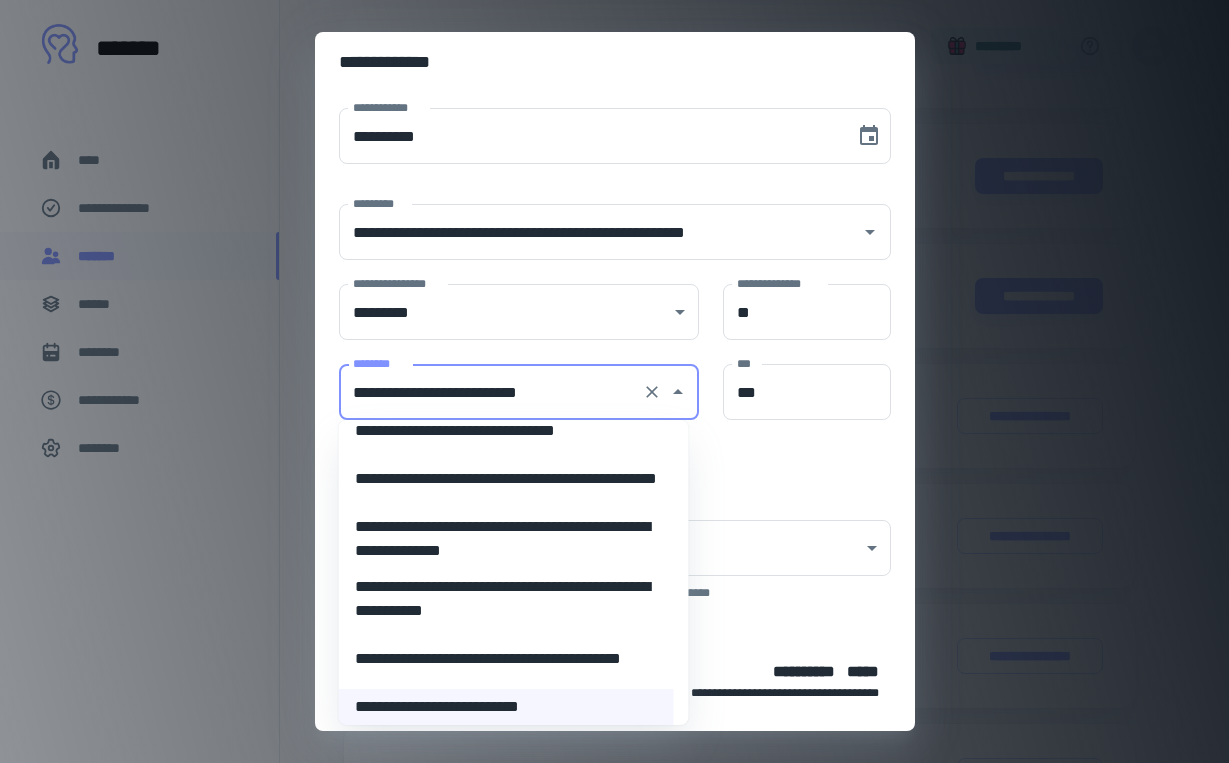 click on "**********" at bounding box center (506, 431) 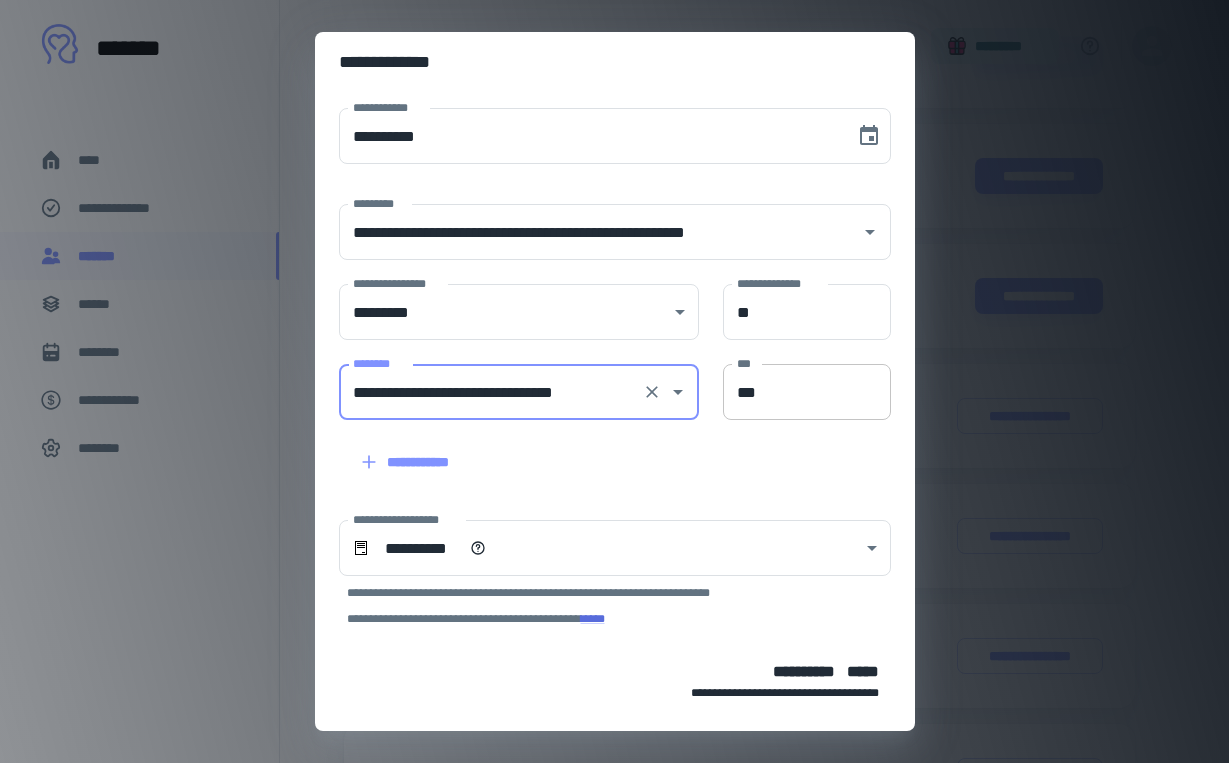 click on "***" at bounding box center (807, 392) 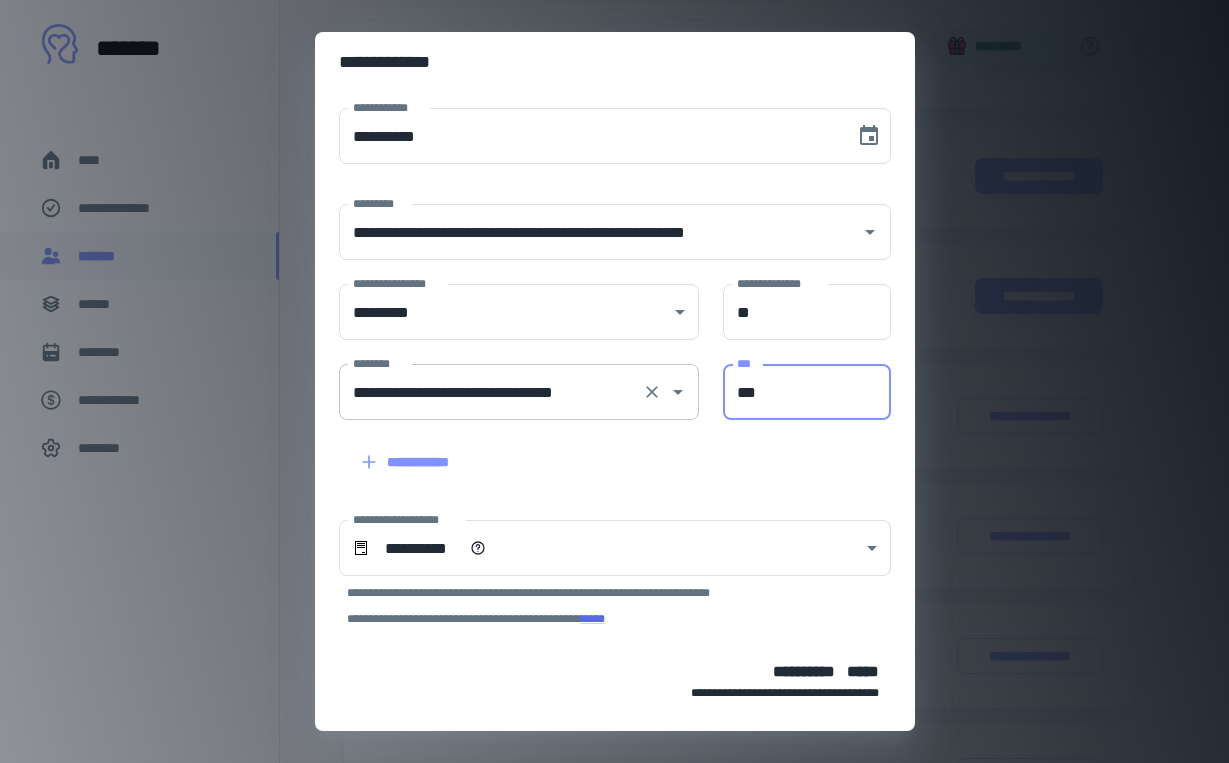 drag, startPoint x: 772, startPoint y: 392, endPoint x: 619, endPoint y: 391, distance: 153.00327 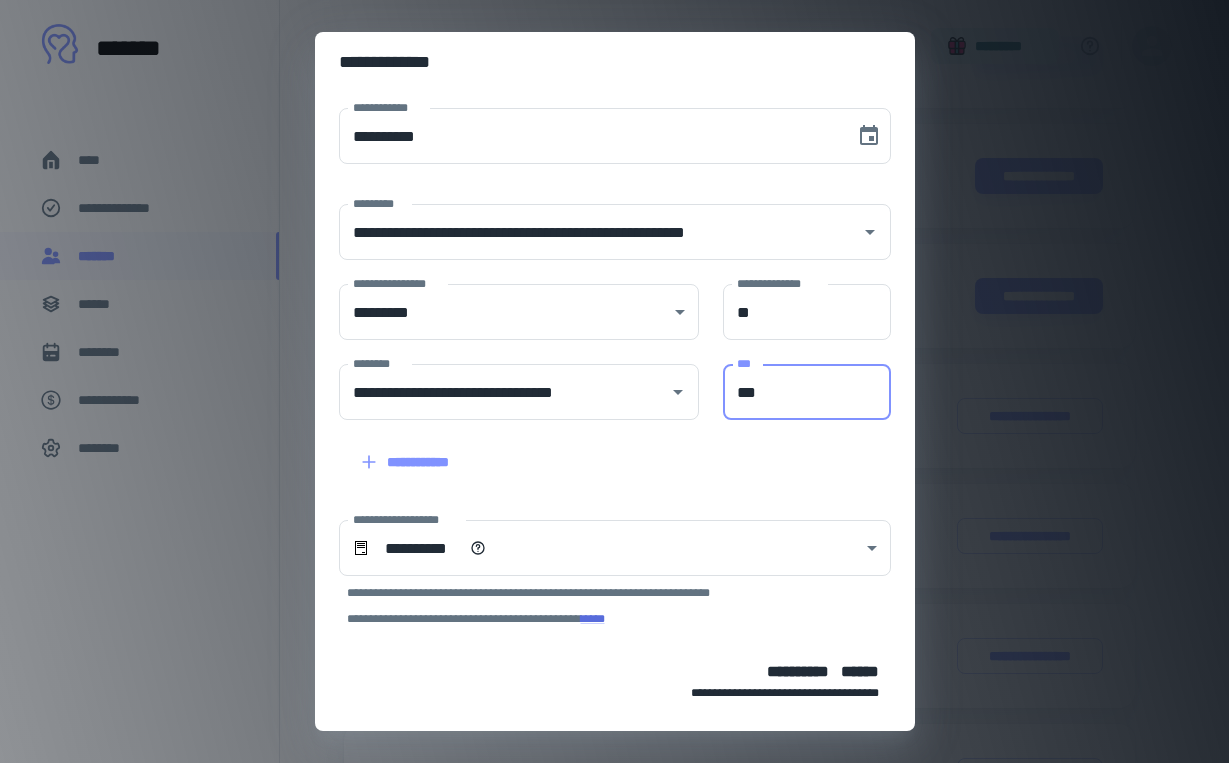 type on "***" 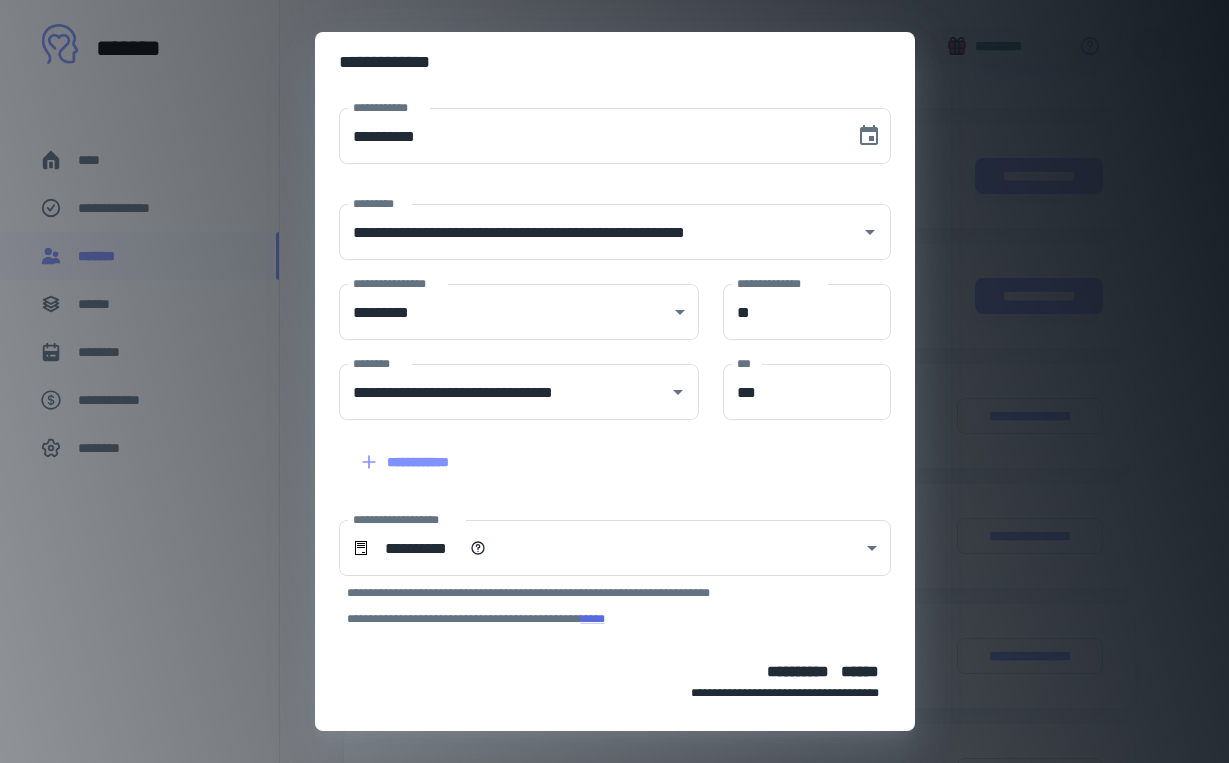 scroll, scrollTop: 75, scrollLeft: 0, axis: vertical 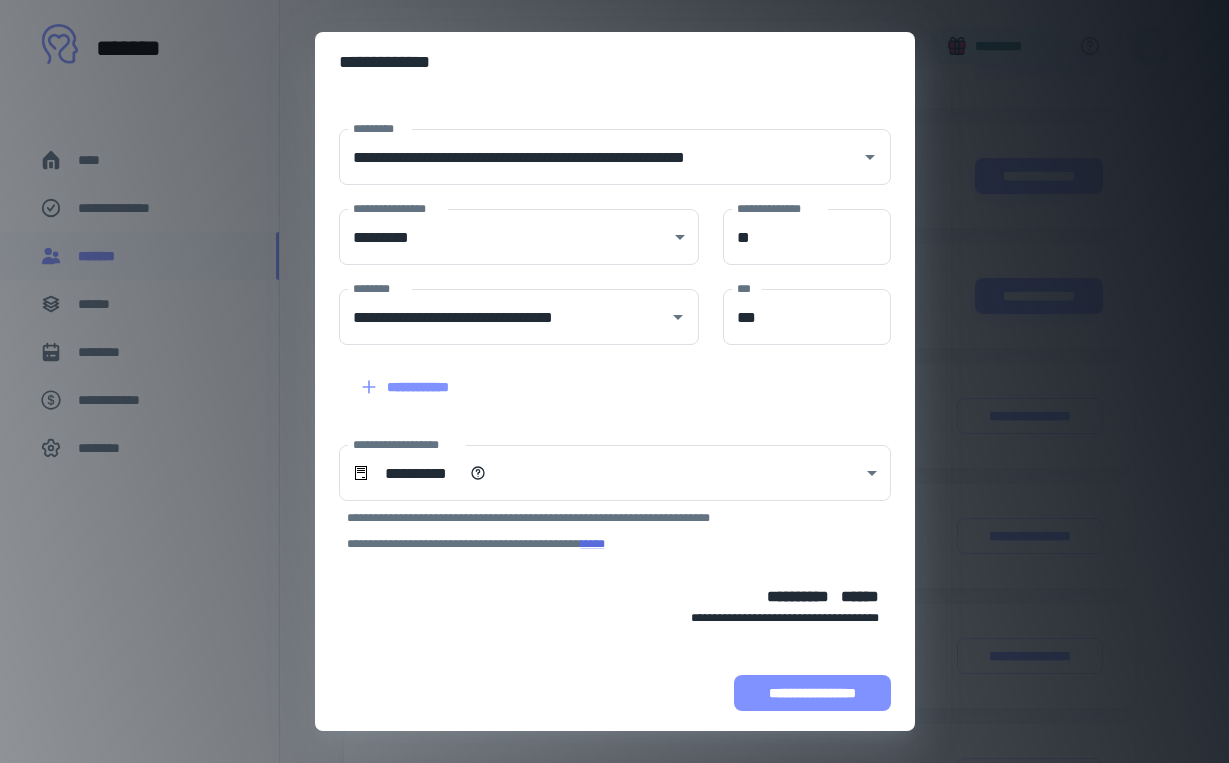 click on "**********" at bounding box center [812, 693] 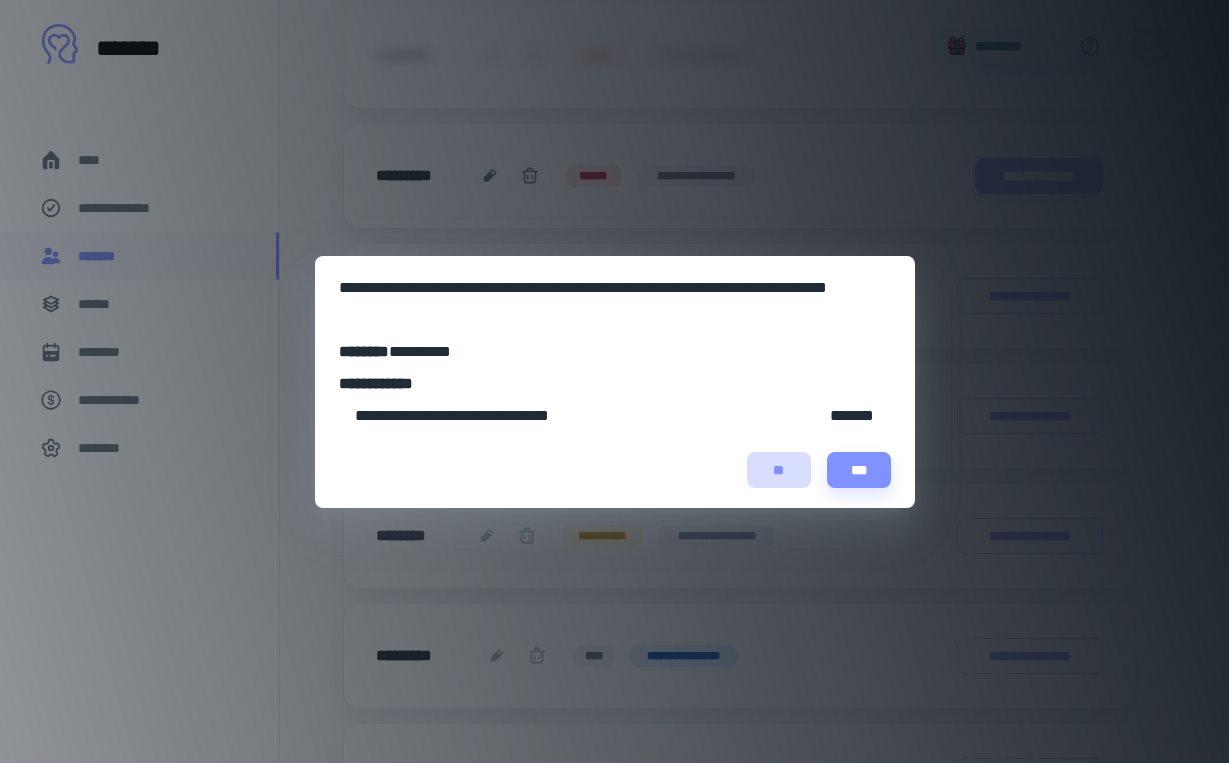 click on "**" at bounding box center (779, 470) 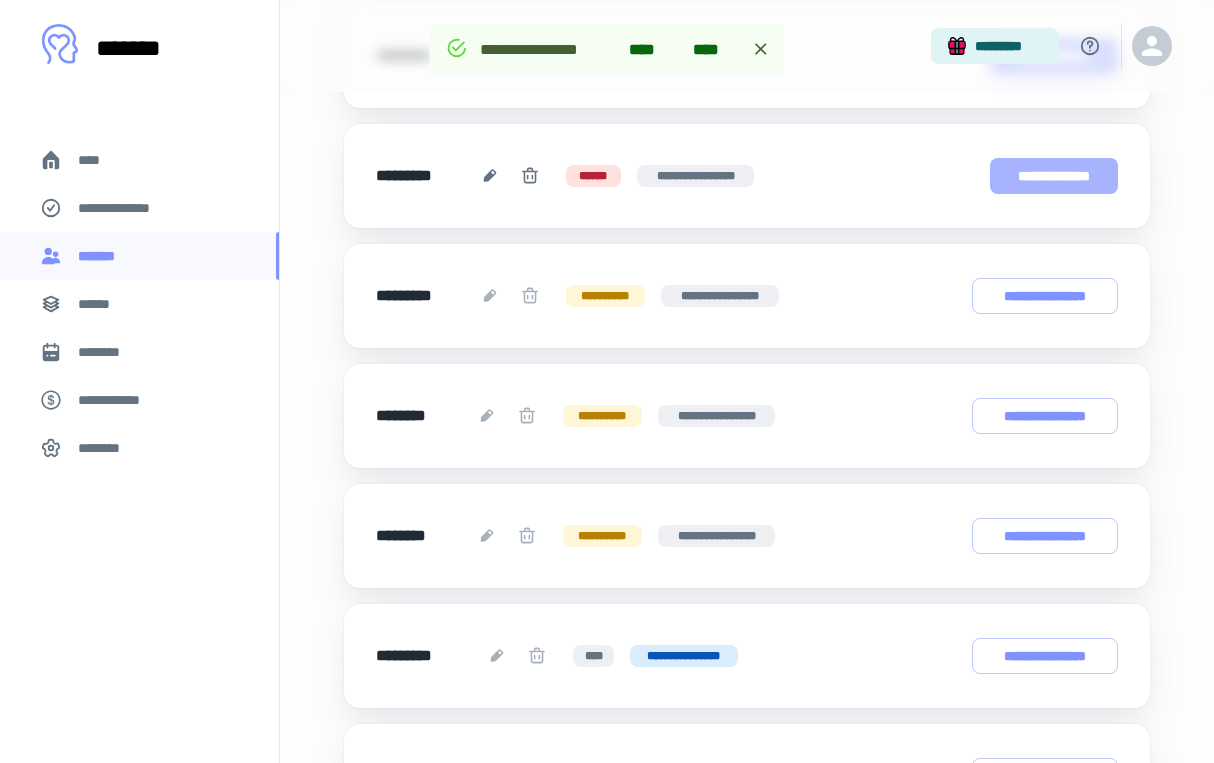 click on "**********" at bounding box center [1054, 176] 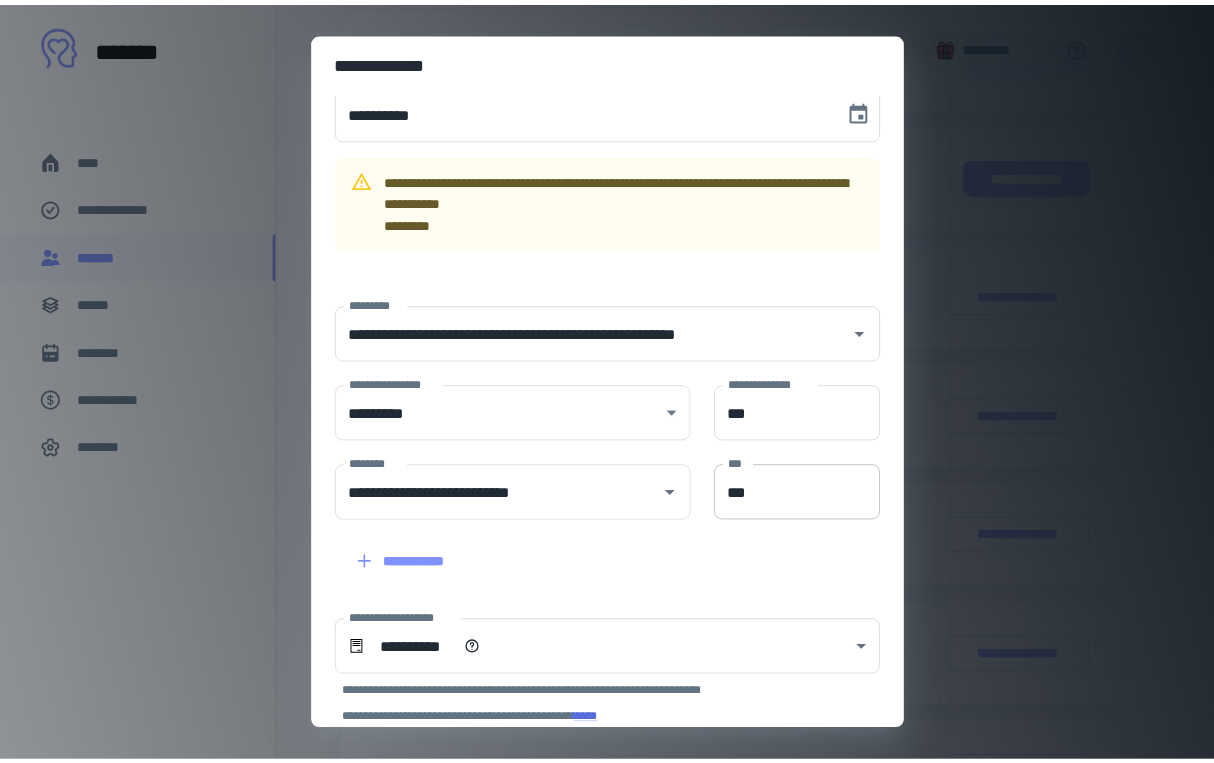 scroll, scrollTop: 201, scrollLeft: 0, axis: vertical 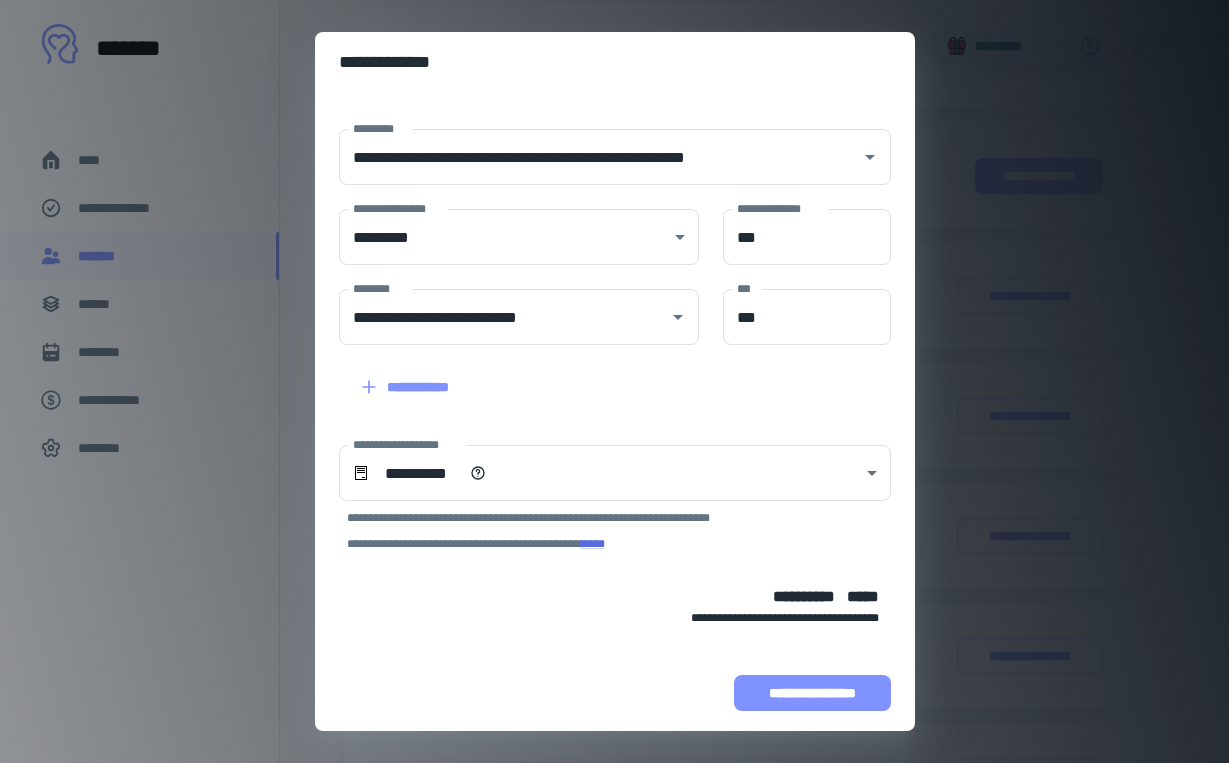 click on "**********" at bounding box center [812, 693] 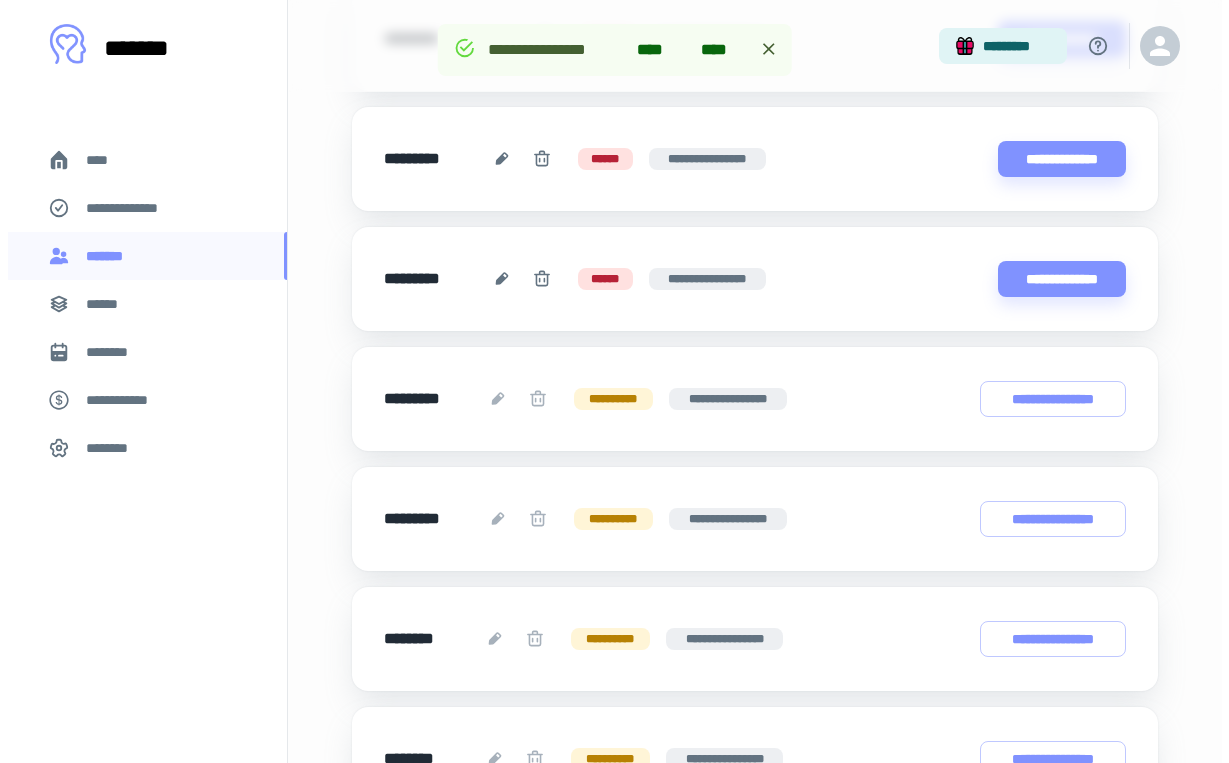 scroll, scrollTop: 1054, scrollLeft: 0, axis: vertical 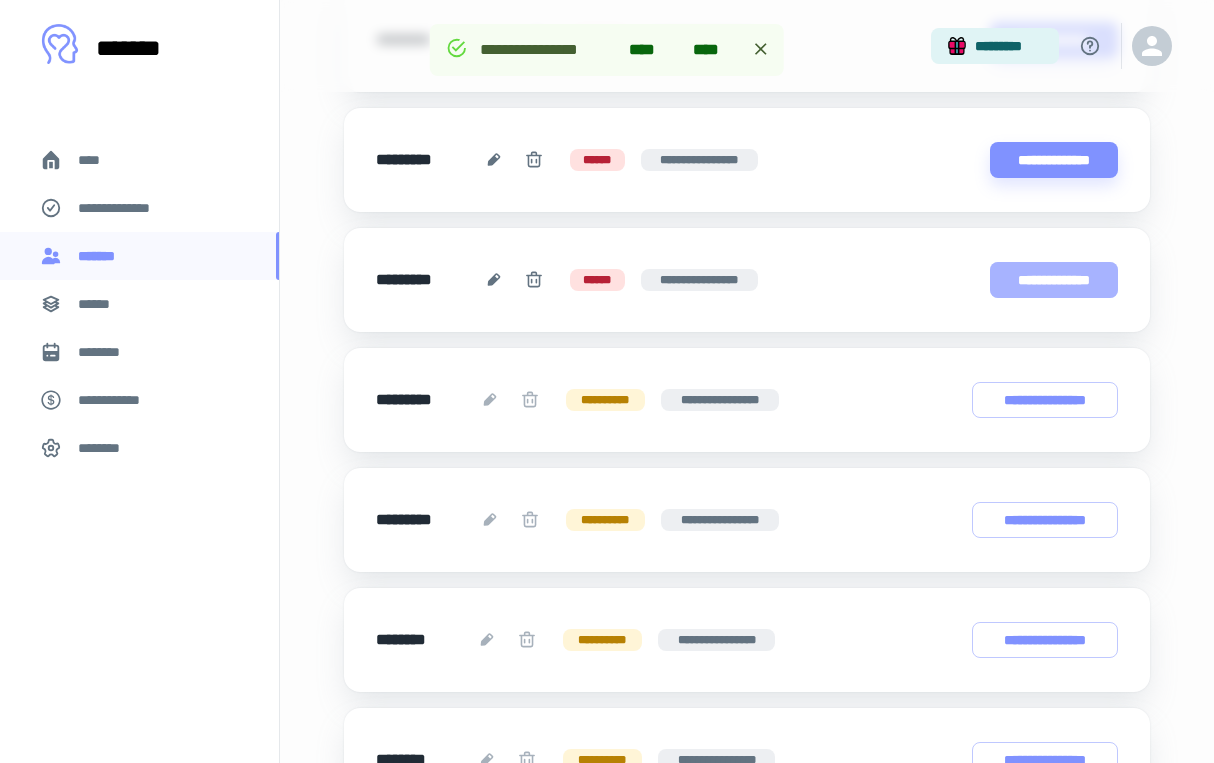 click on "**********" at bounding box center (1054, 280) 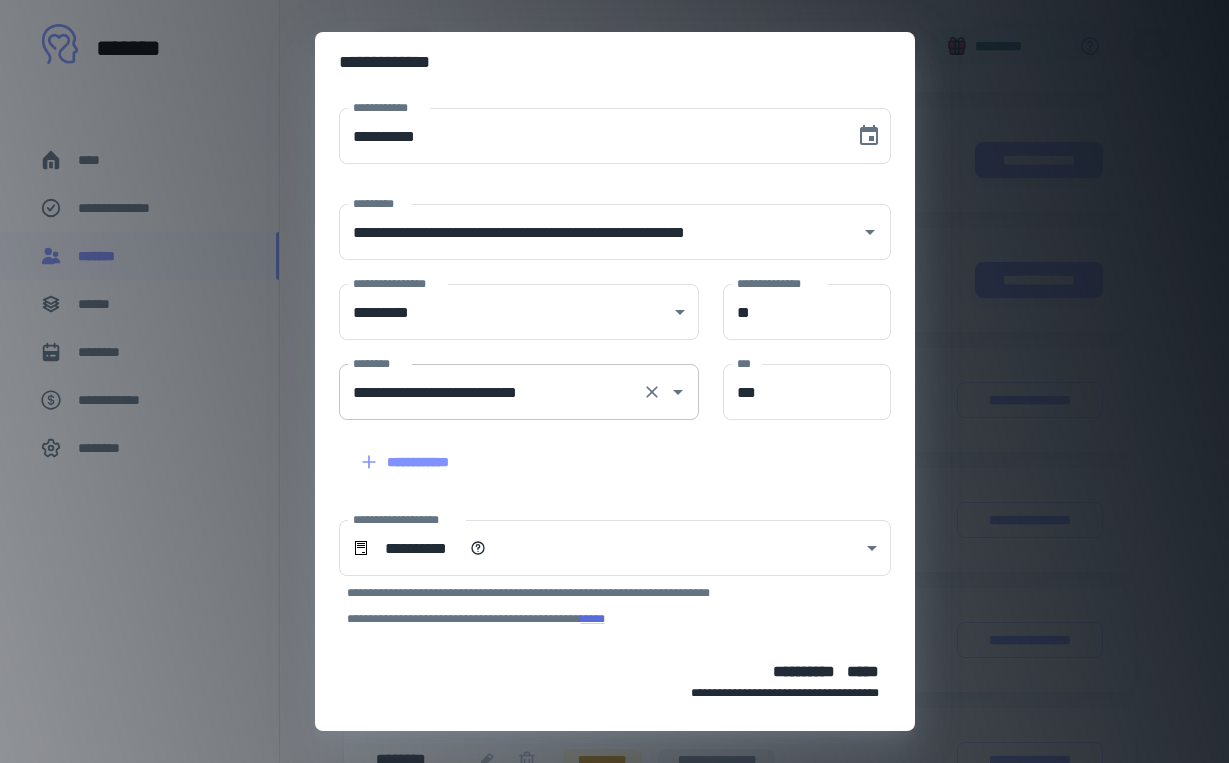 click on "**********" at bounding box center (491, 392) 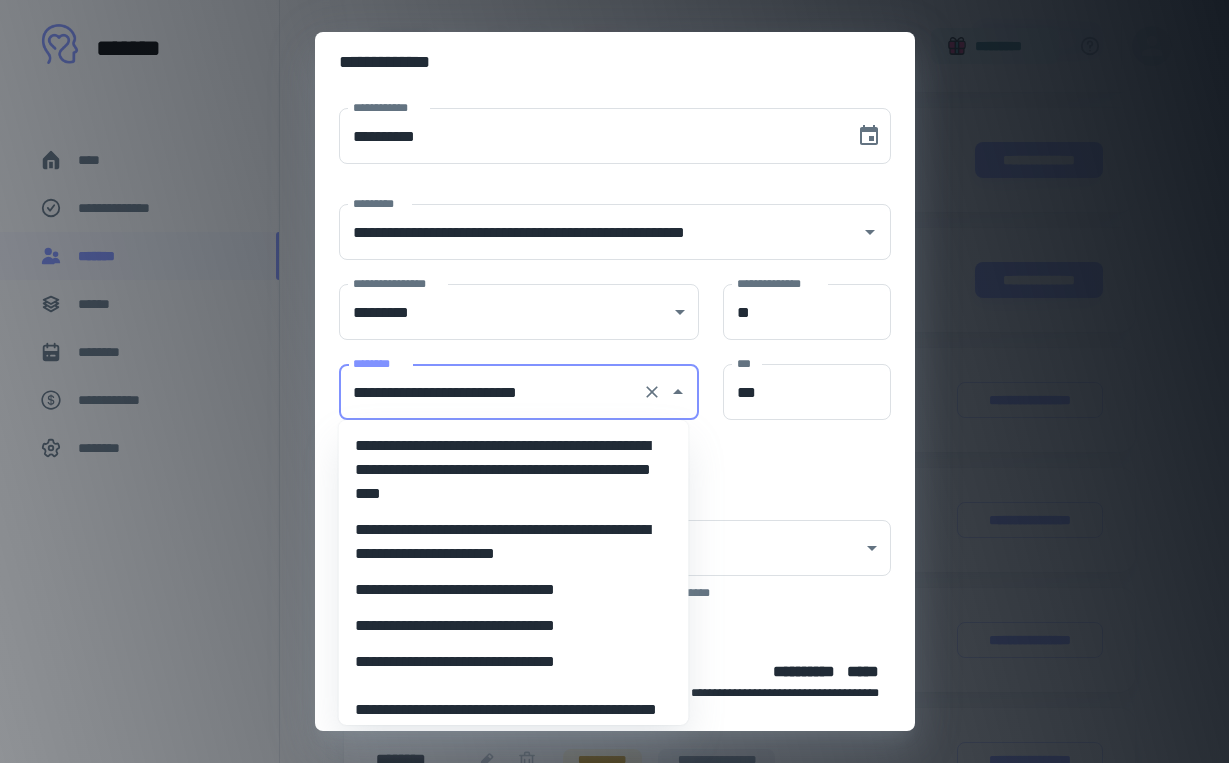 scroll, scrollTop: 231, scrollLeft: 0, axis: vertical 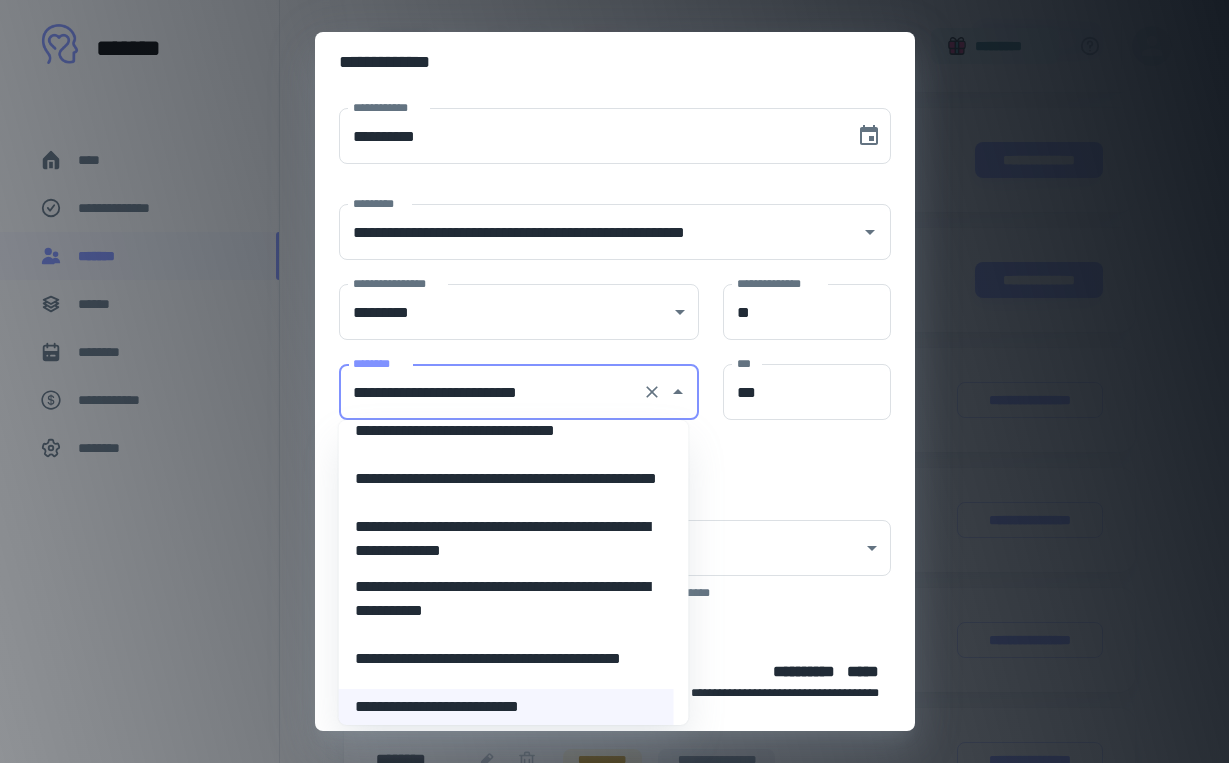 click on "**********" at bounding box center [506, 431] 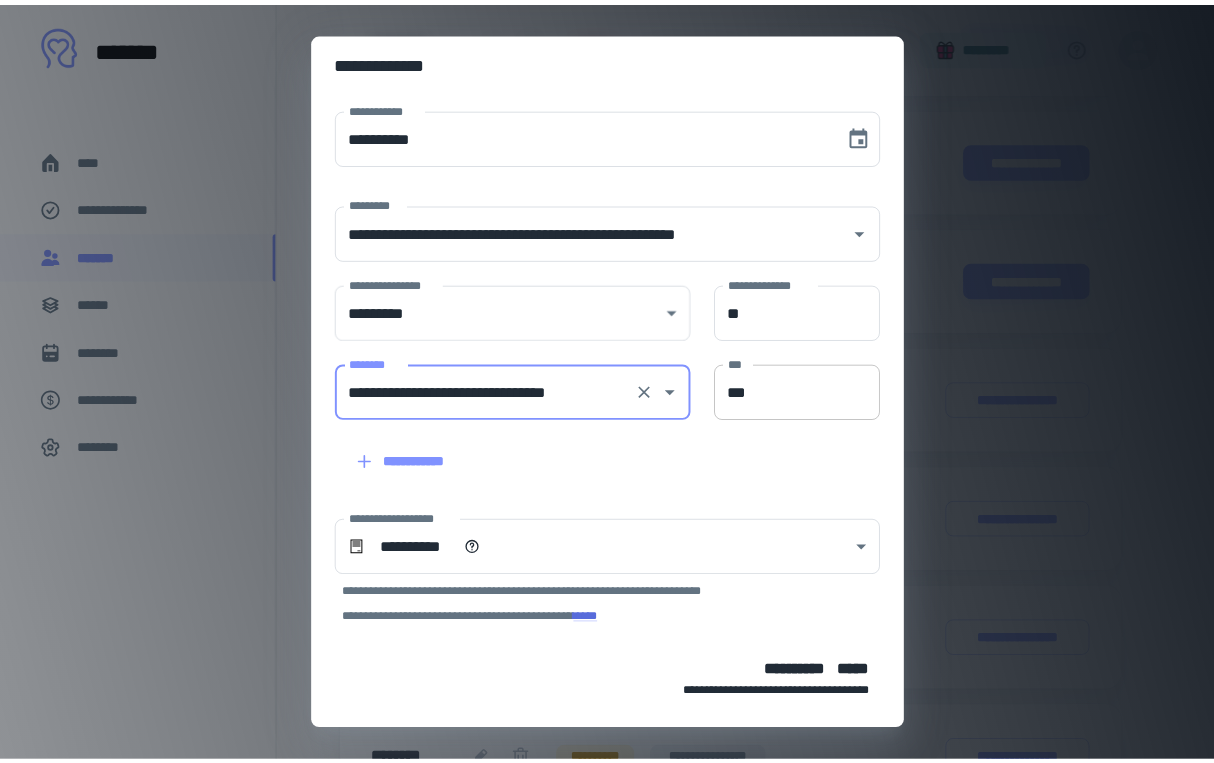 scroll, scrollTop: 75, scrollLeft: 0, axis: vertical 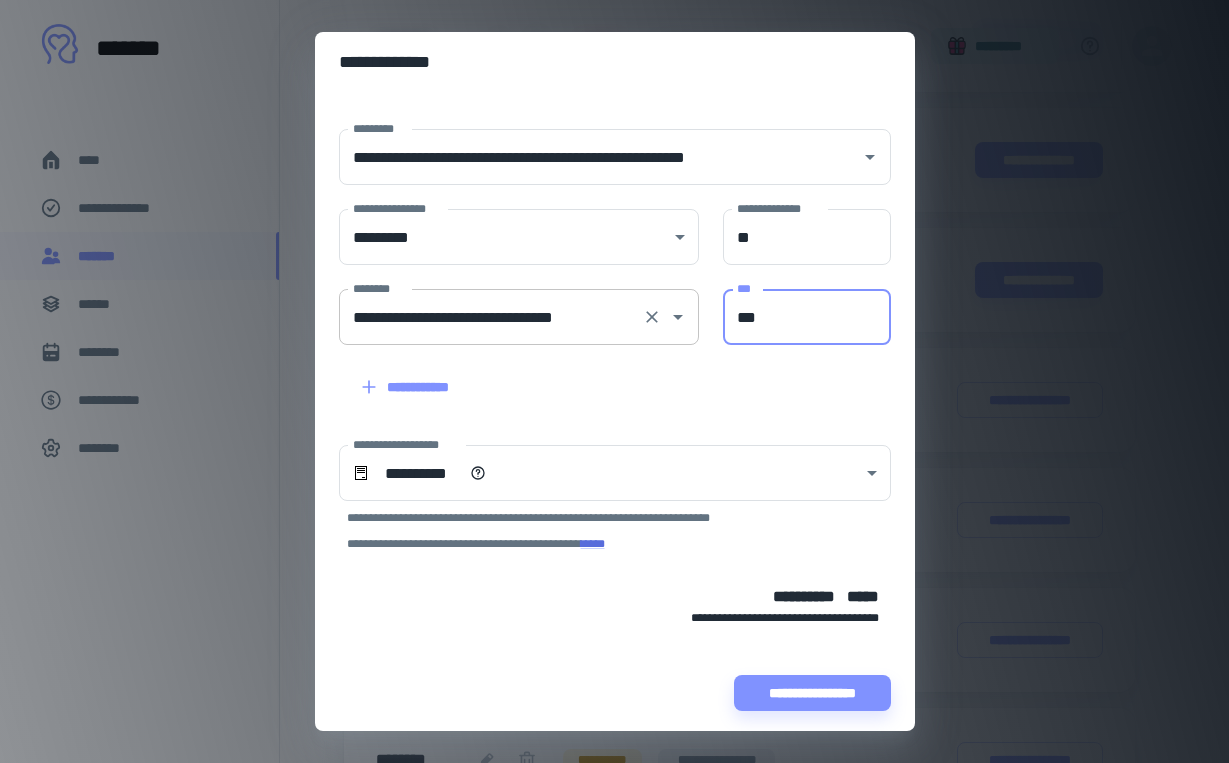 drag, startPoint x: 801, startPoint y: 321, endPoint x: 587, endPoint y: 318, distance: 214.02103 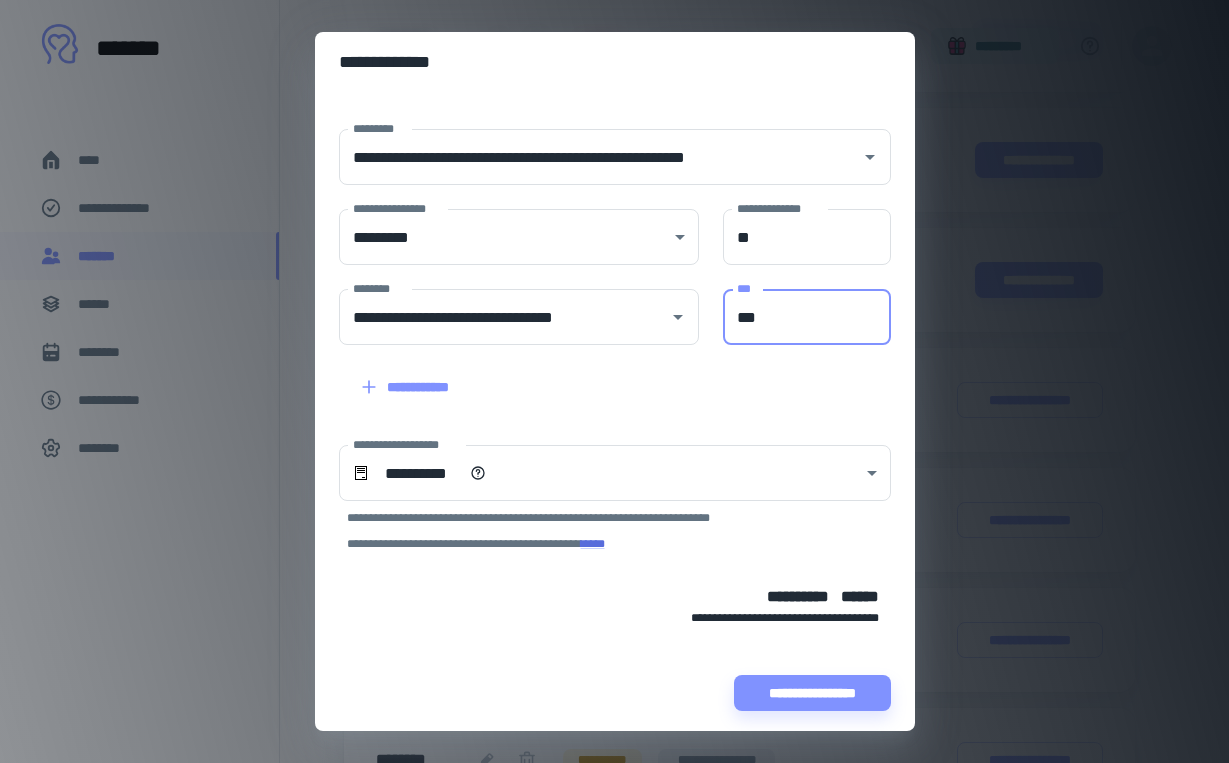 type on "***" 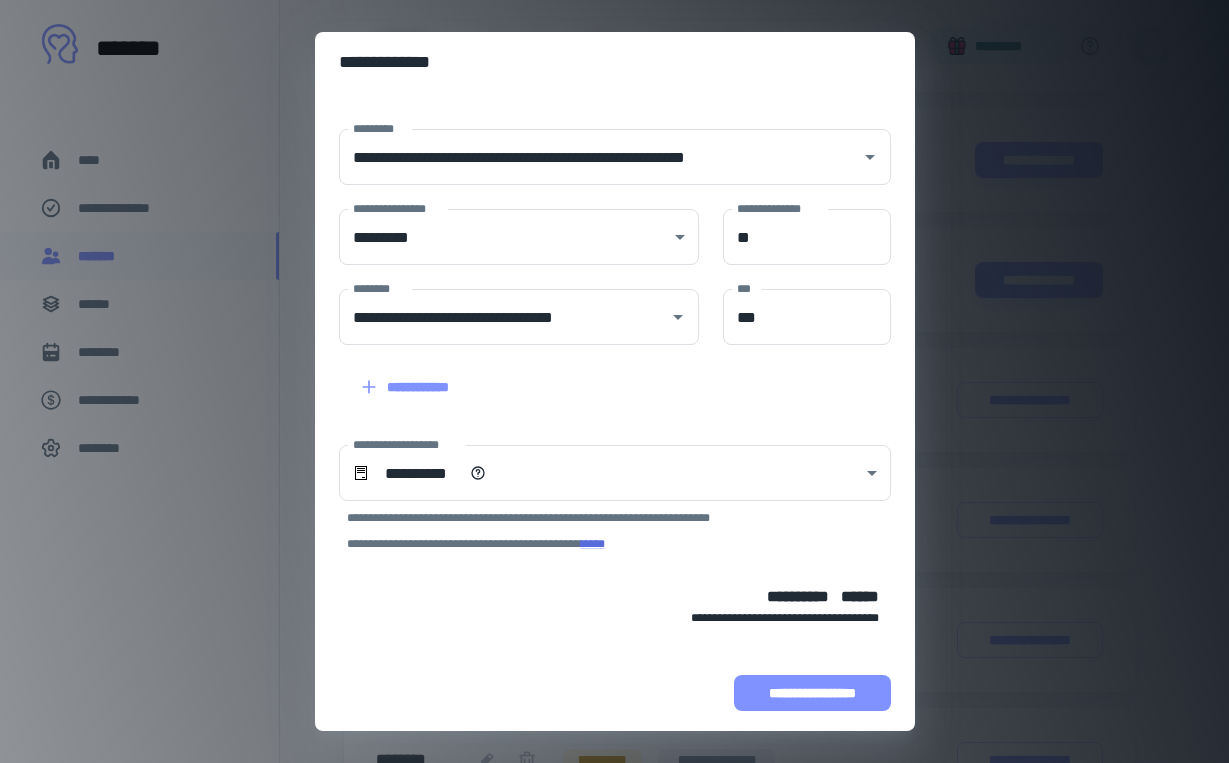 click on "**********" at bounding box center [812, 693] 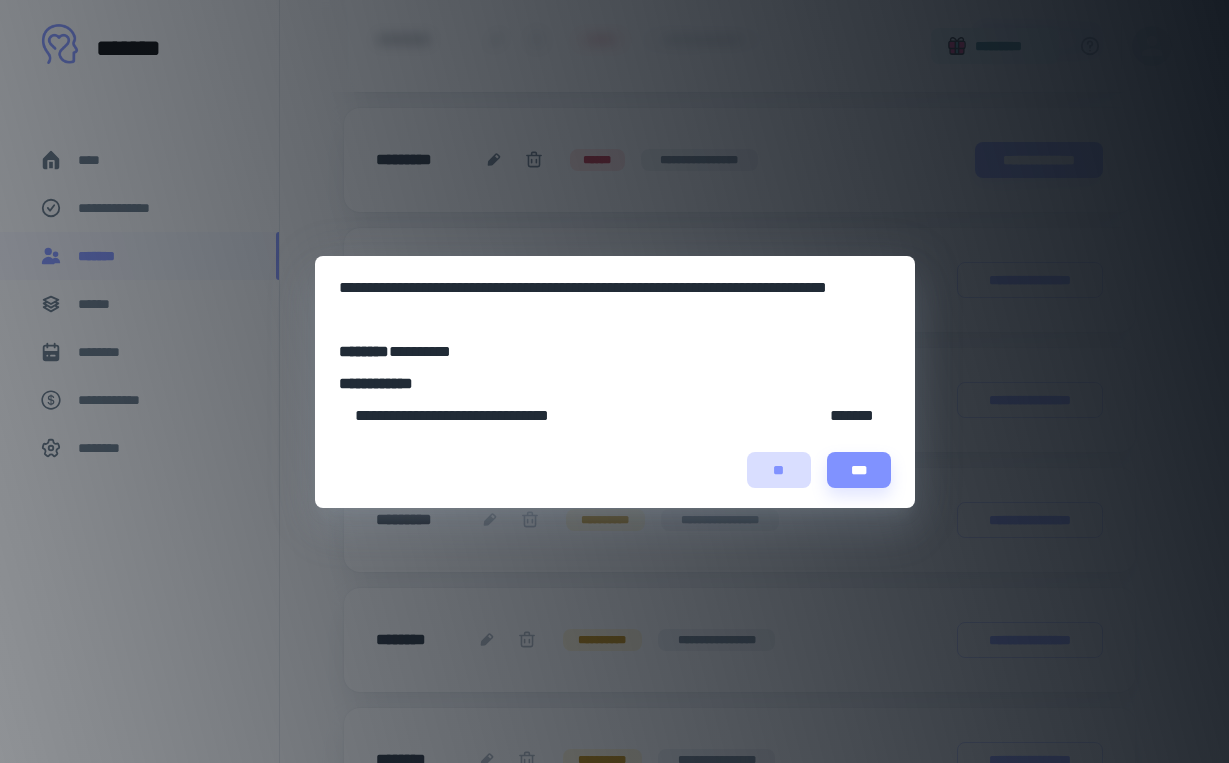 click on "**" at bounding box center [779, 470] 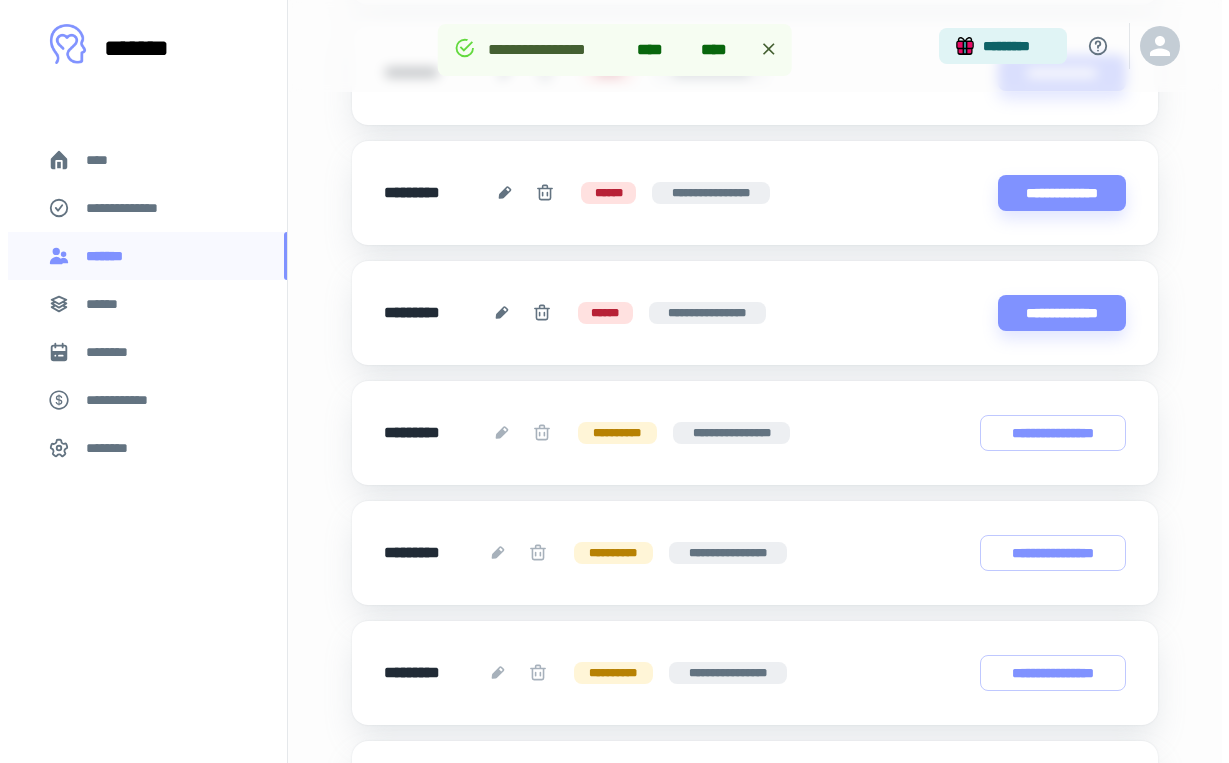 scroll, scrollTop: 884, scrollLeft: 0, axis: vertical 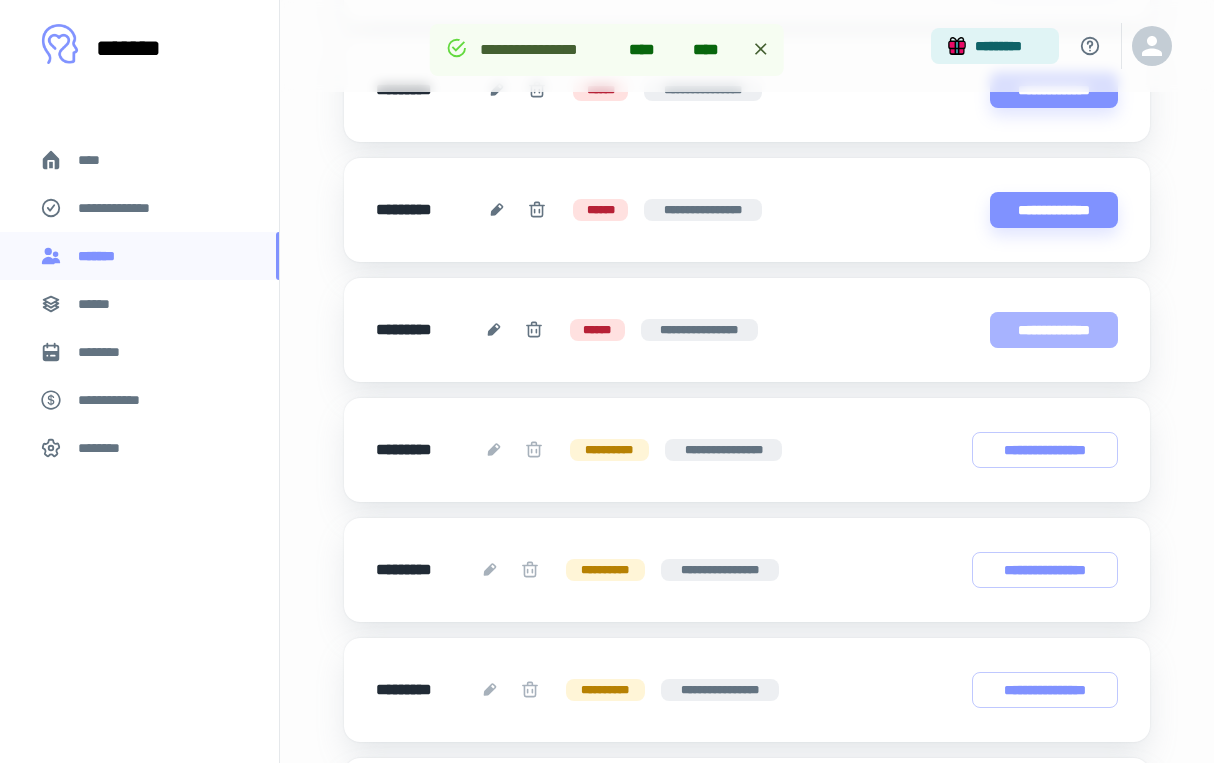 click on "**********" at bounding box center (1054, 330) 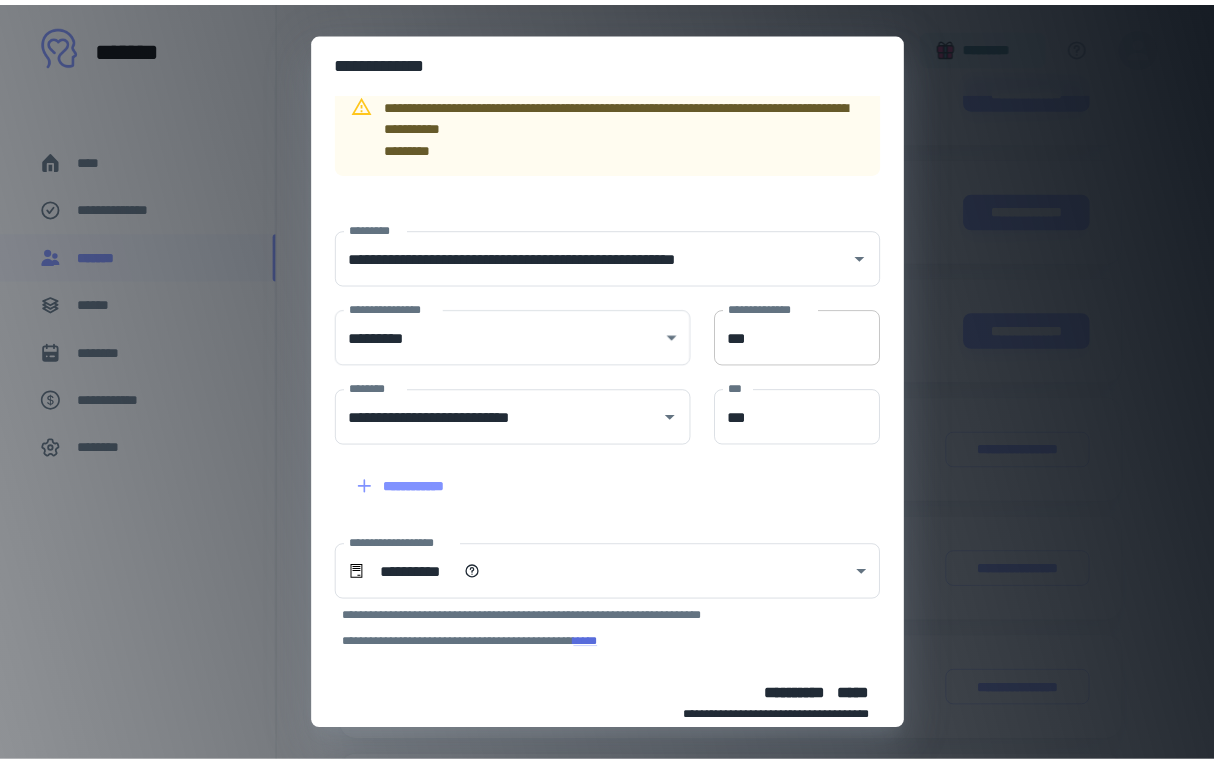 scroll, scrollTop: 201, scrollLeft: 0, axis: vertical 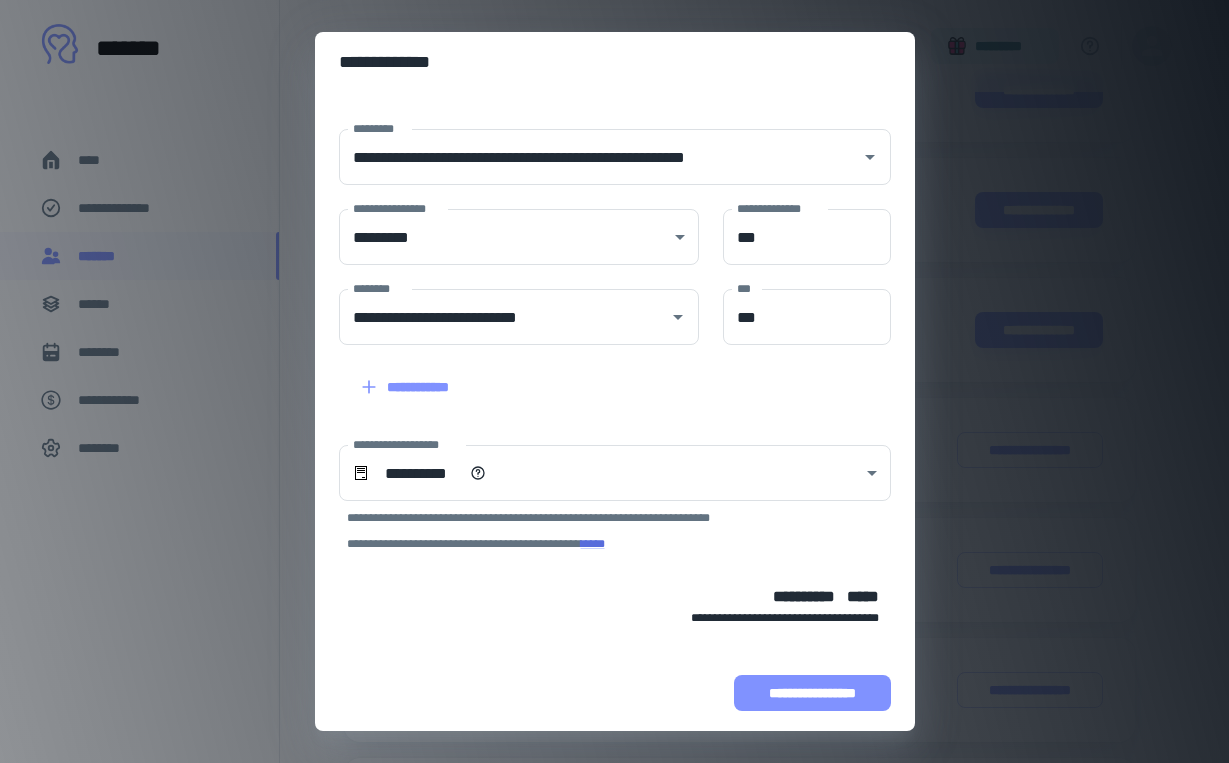 click on "**********" at bounding box center (812, 693) 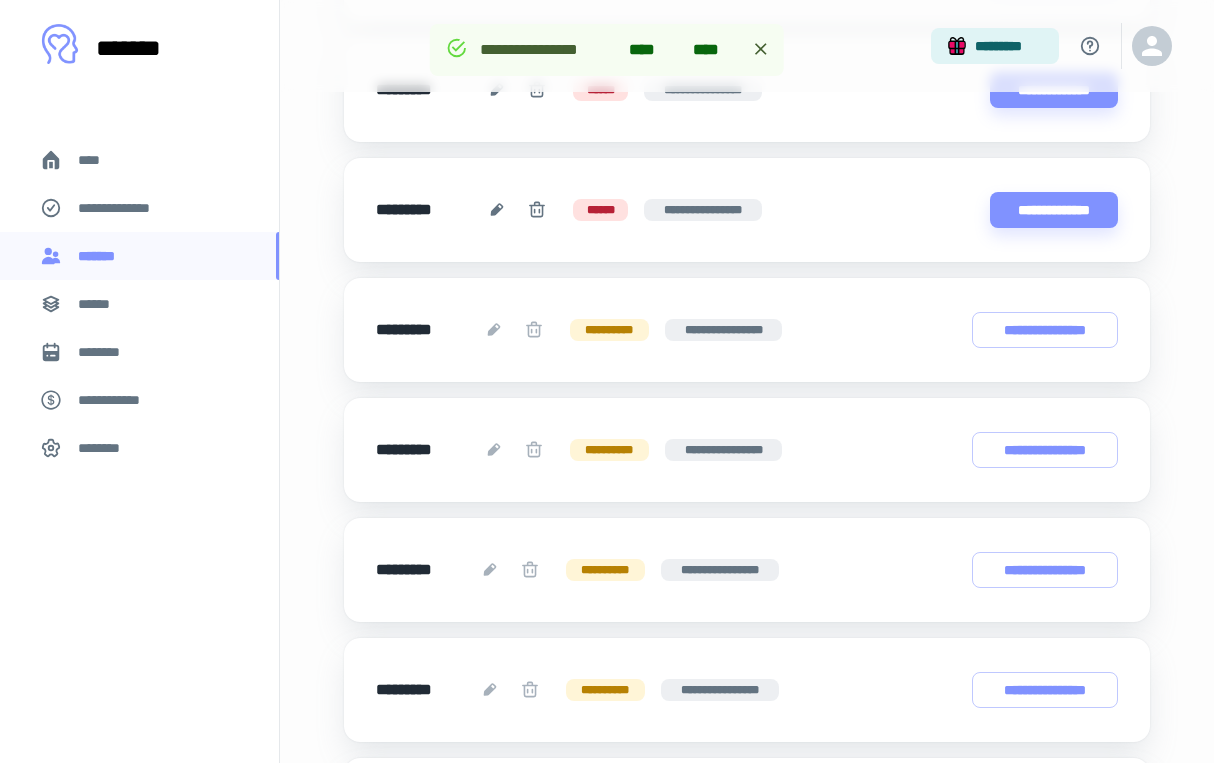 click on "**********" at bounding box center (747, 210) 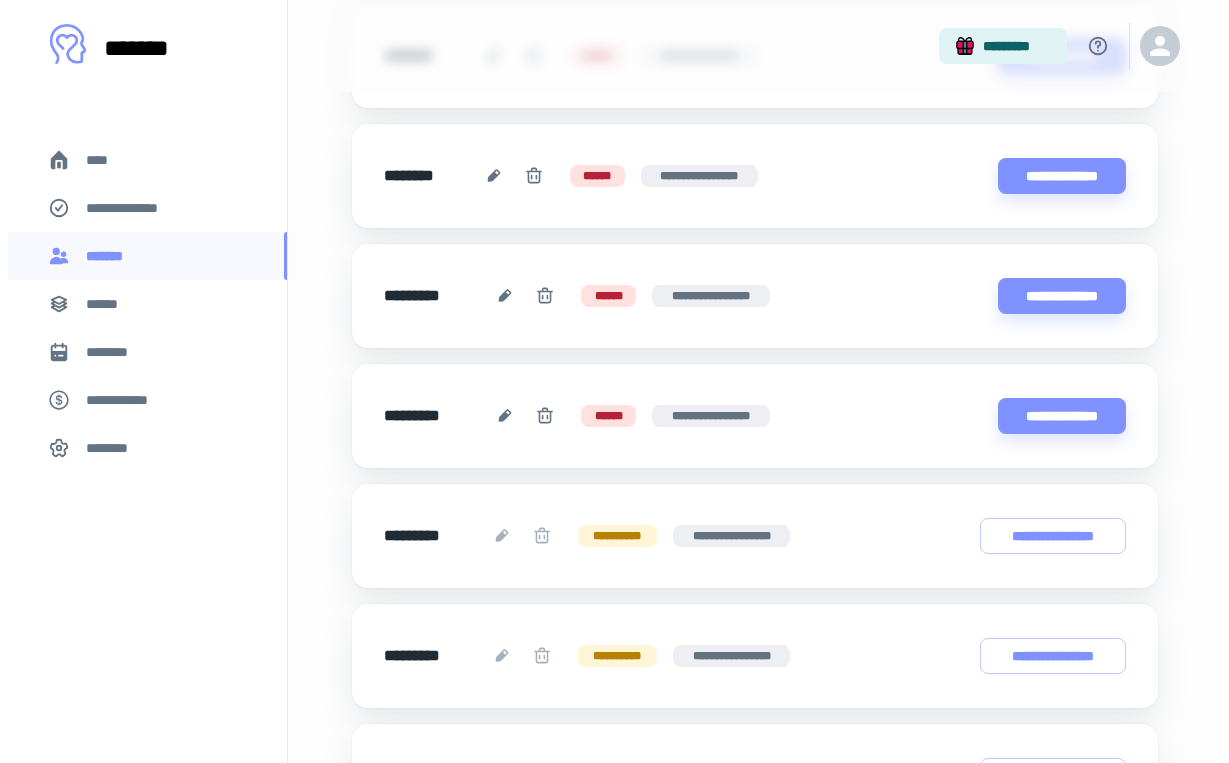 scroll, scrollTop: 672, scrollLeft: 0, axis: vertical 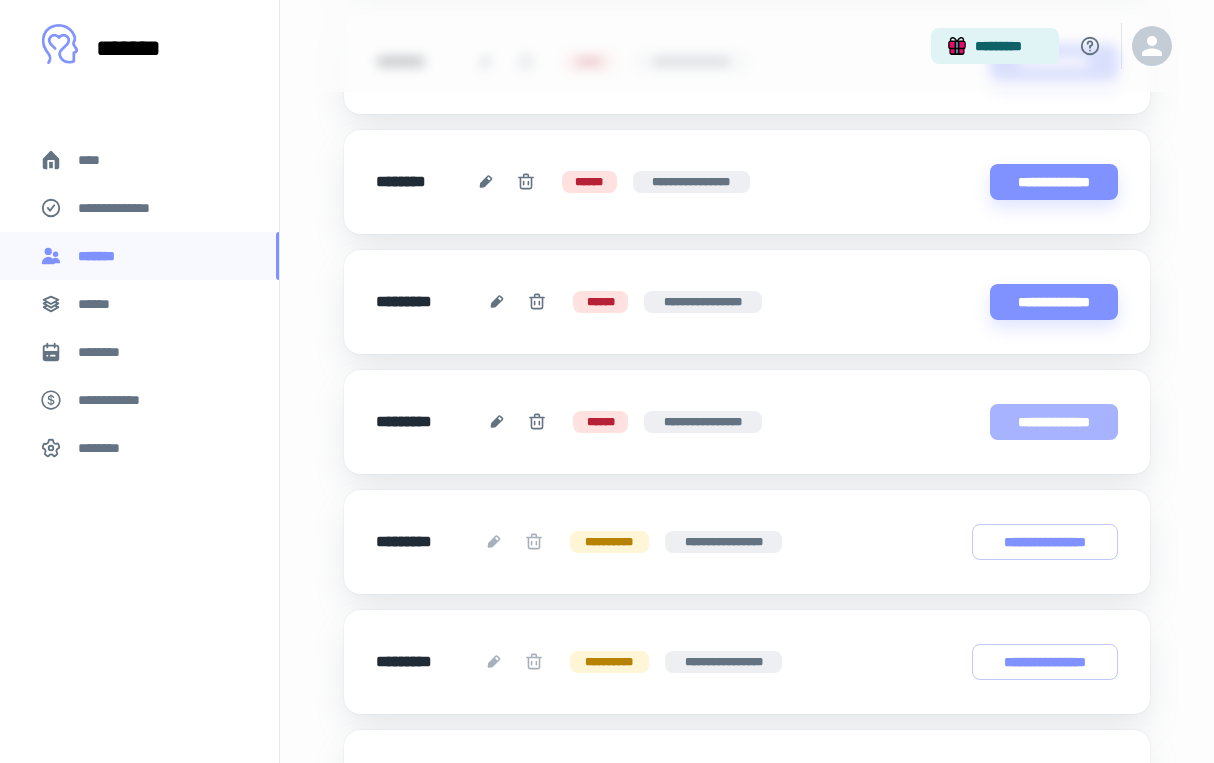 click on "**********" at bounding box center (1054, 422) 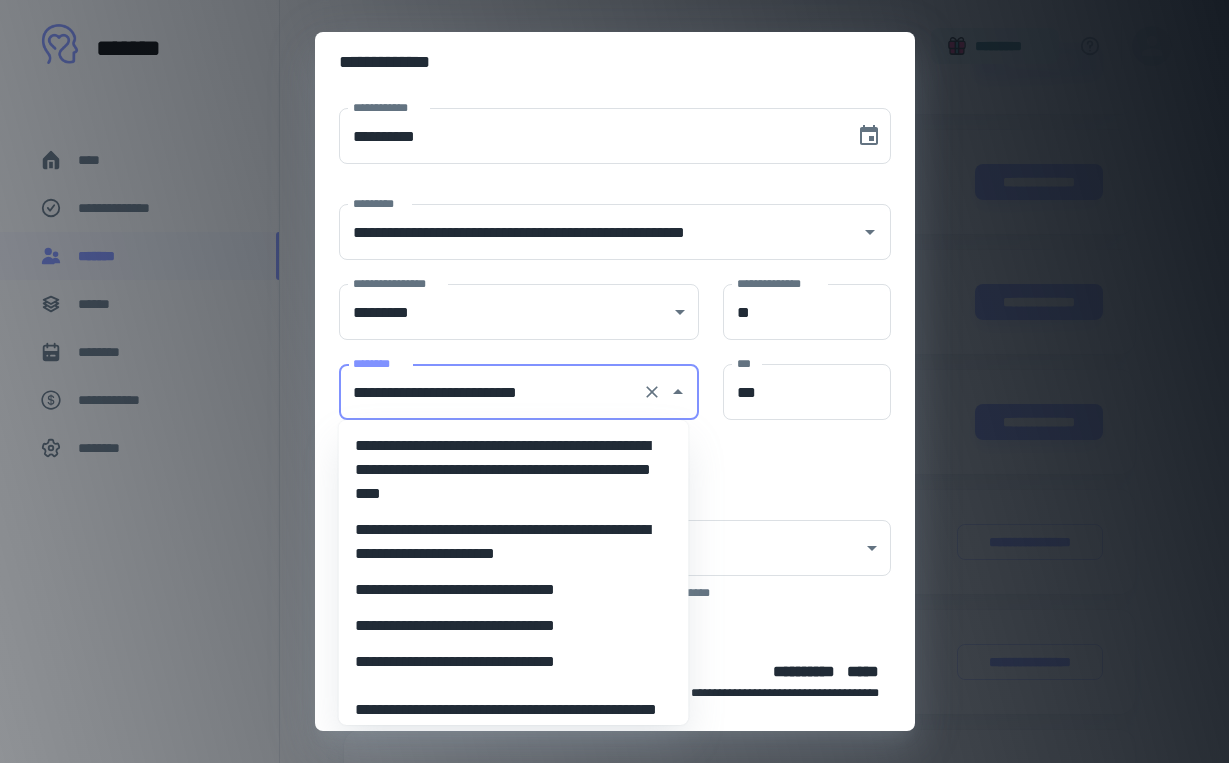 click on "**********" at bounding box center (491, 392) 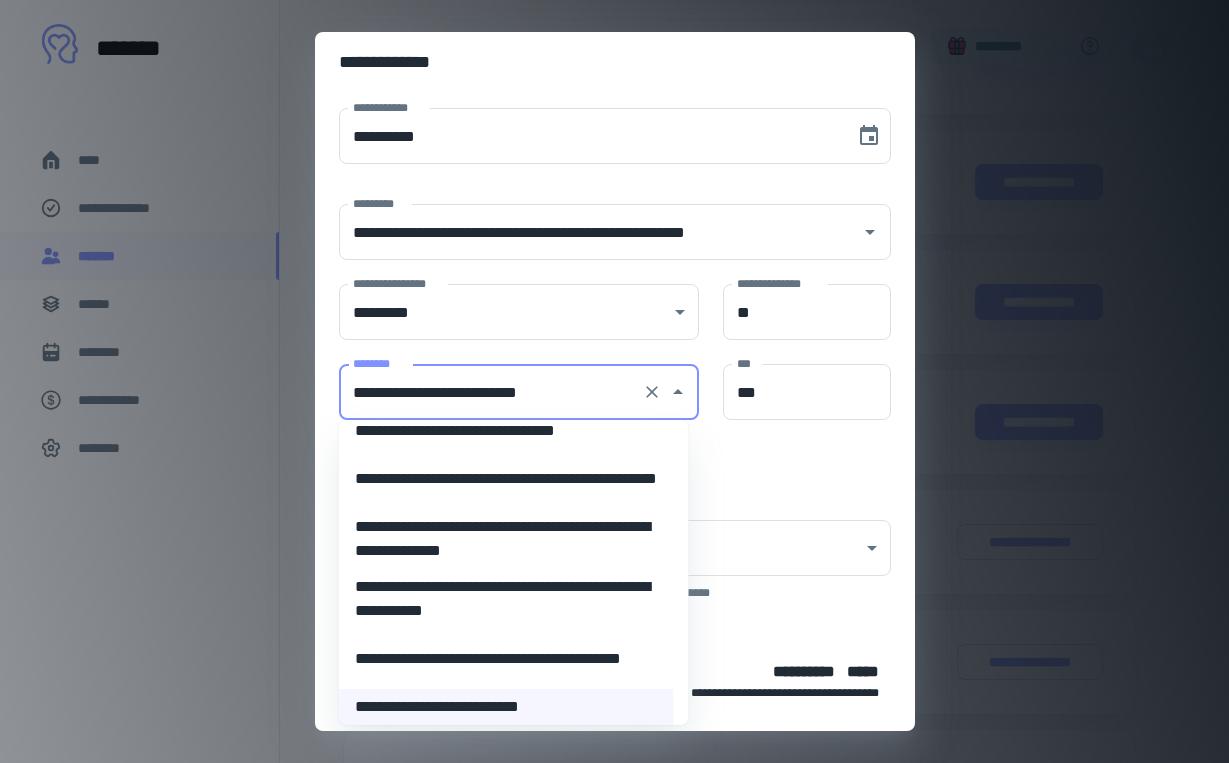 click on "**********" at bounding box center (506, 431) 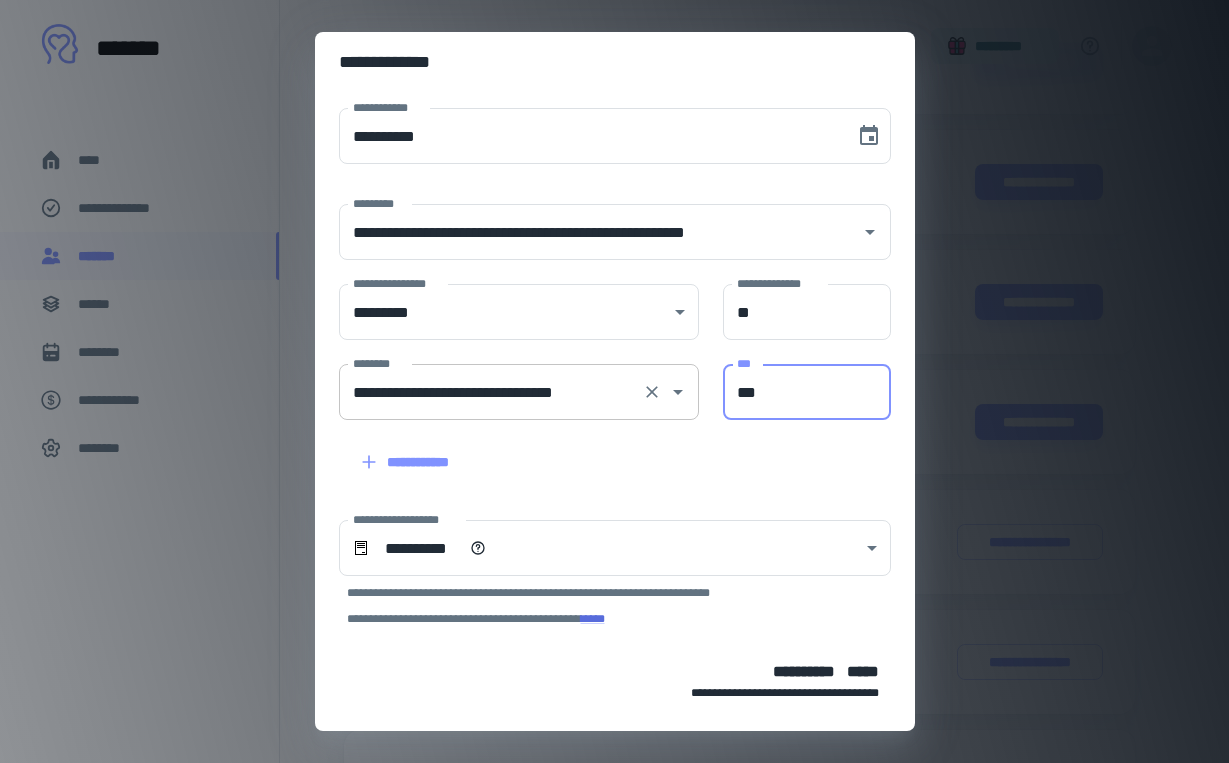 drag, startPoint x: 794, startPoint y: 399, endPoint x: 553, endPoint y: 399, distance: 241 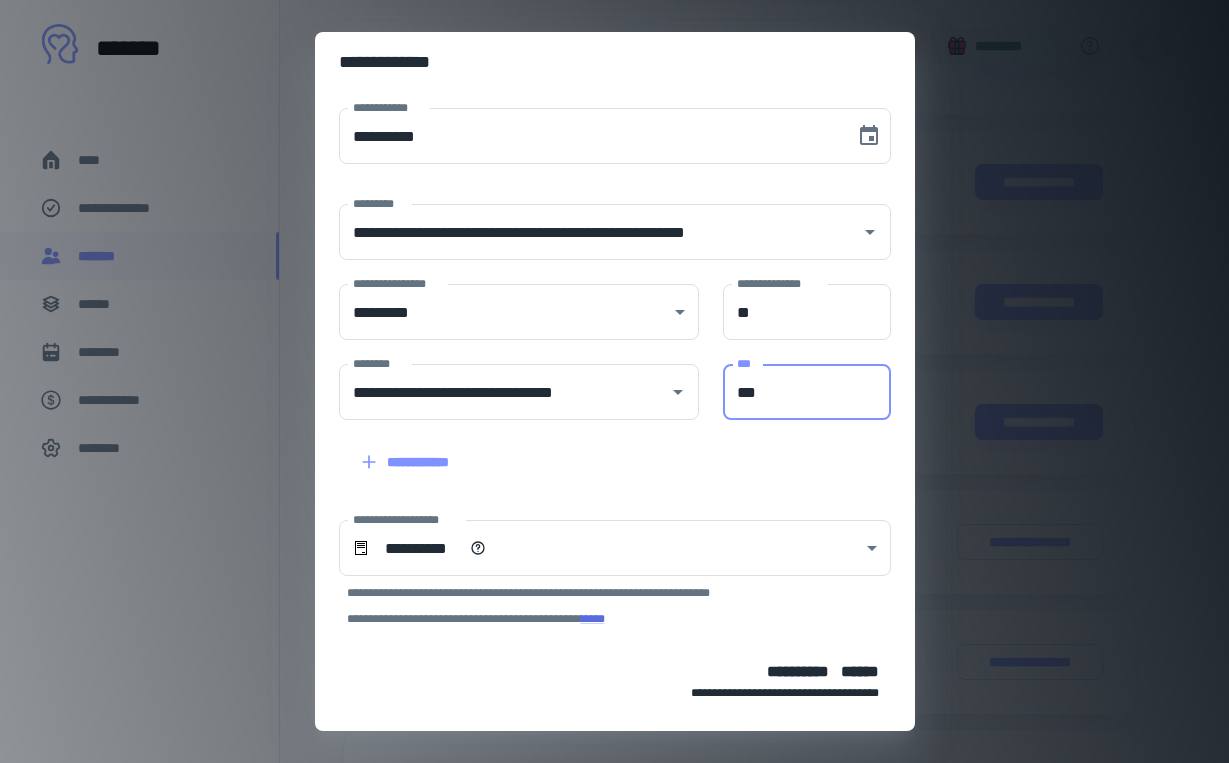 type on "***" 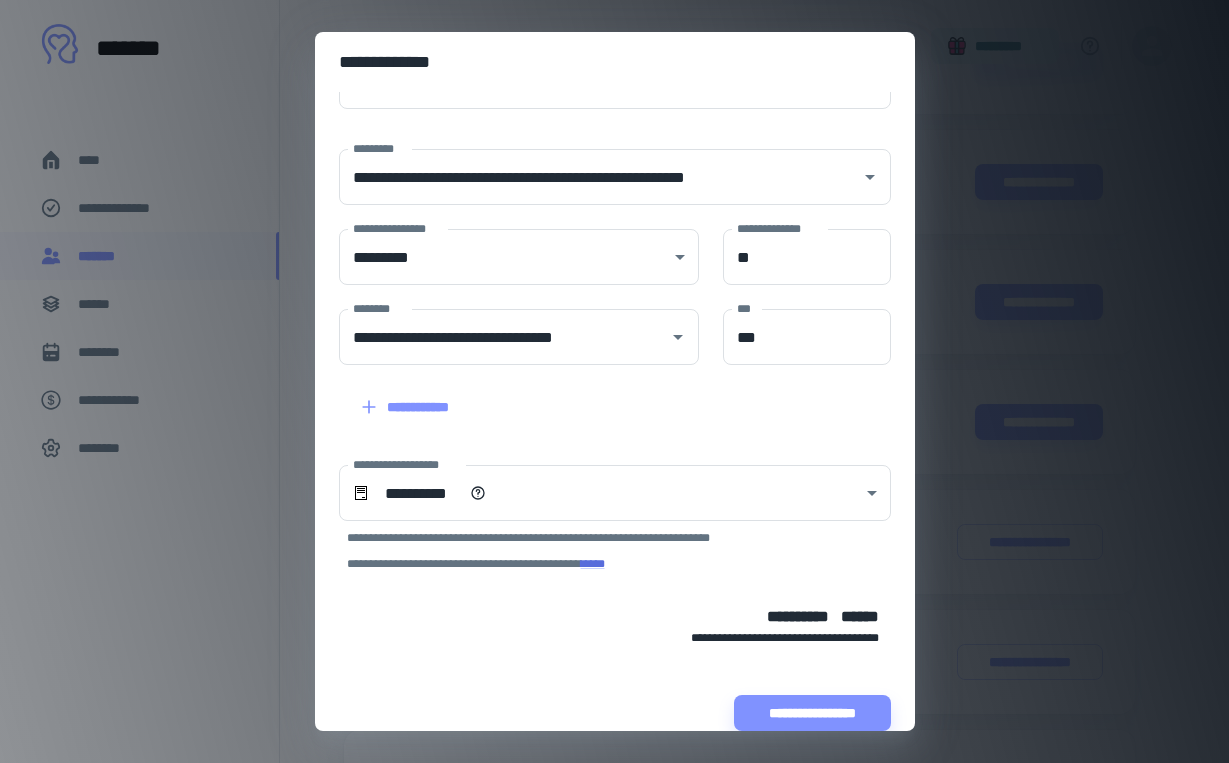 scroll, scrollTop: 75, scrollLeft: 0, axis: vertical 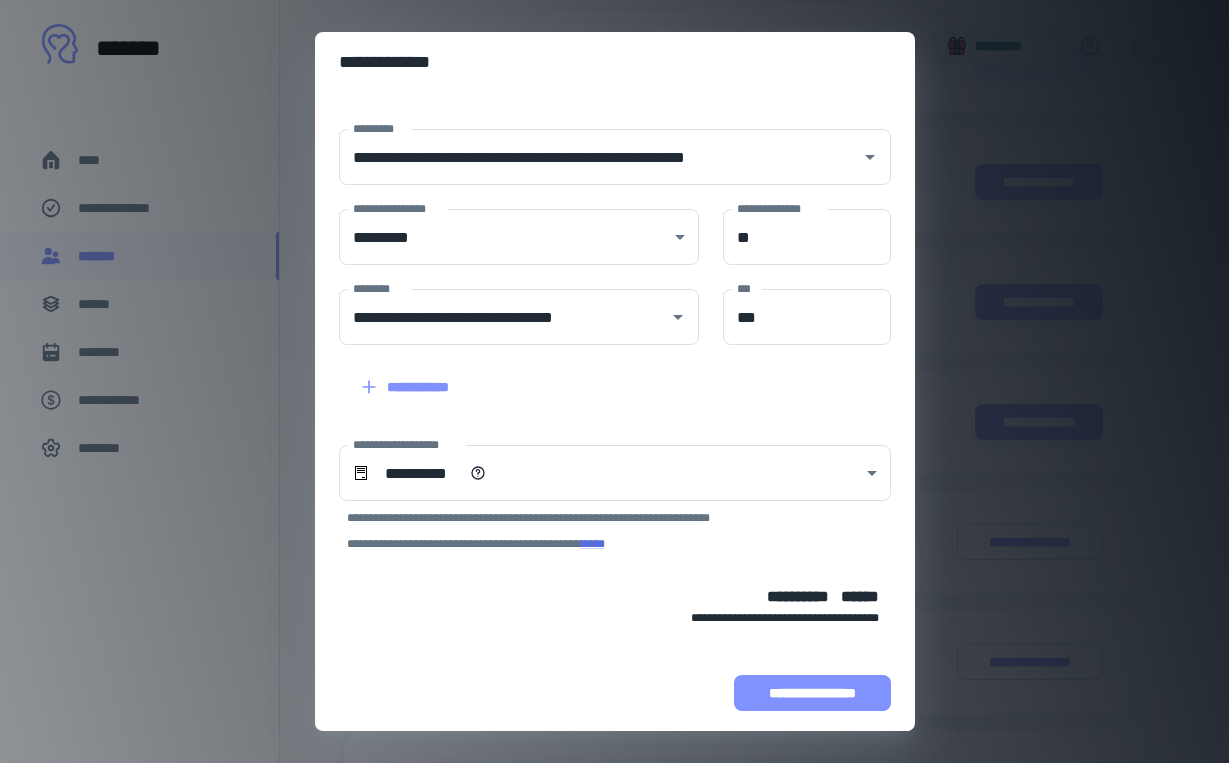 click on "**********" at bounding box center [812, 693] 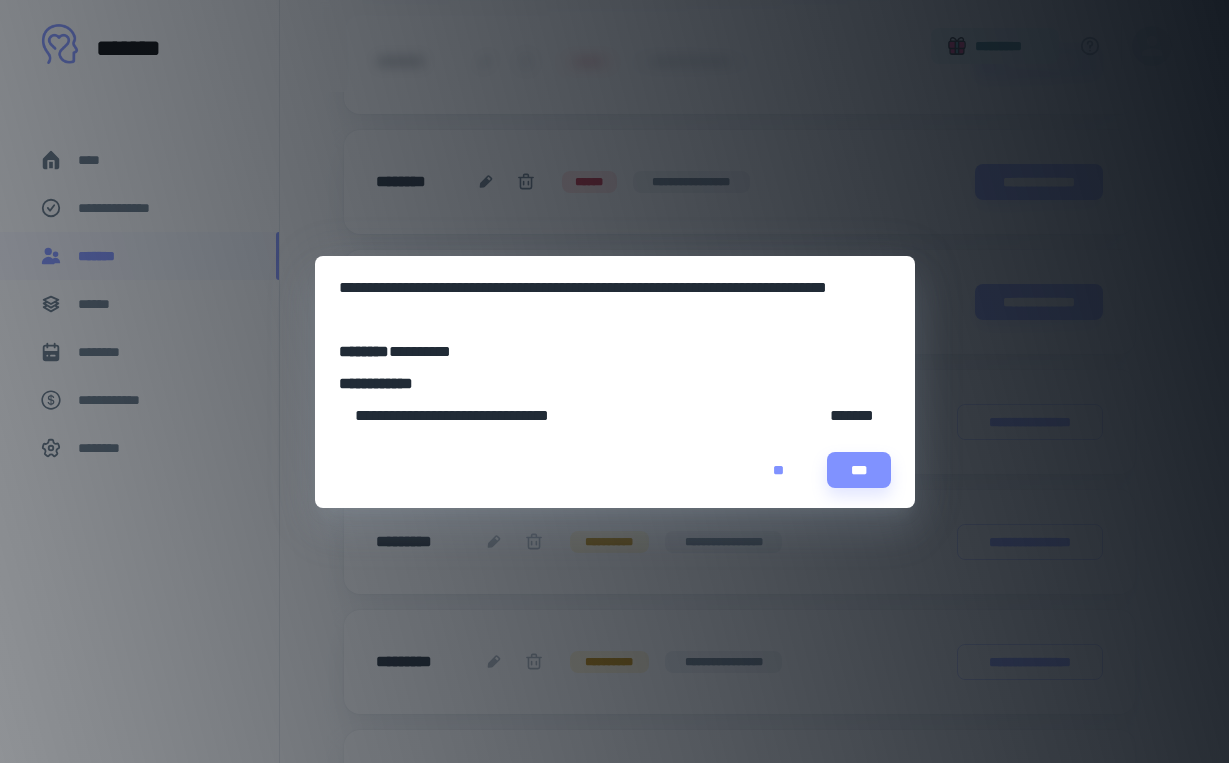 click on "**" at bounding box center (779, 470) 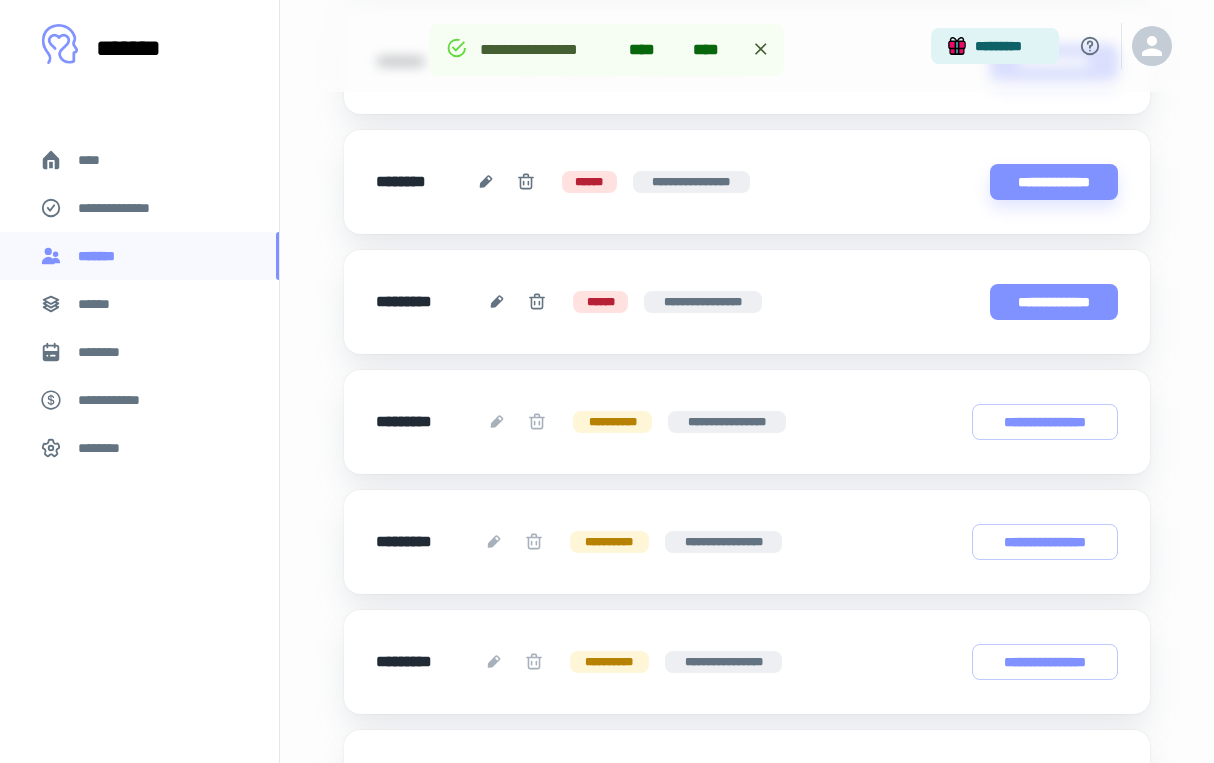 click on "**********" at bounding box center (1054, 302) 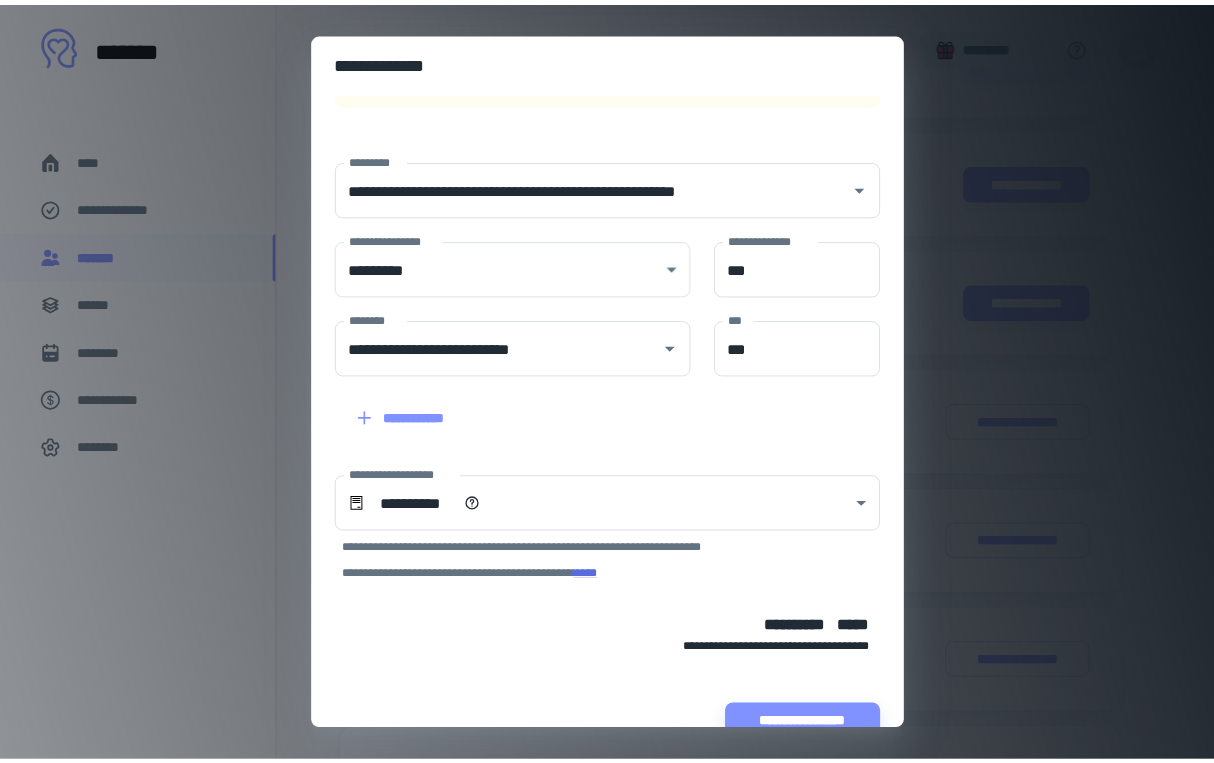 scroll, scrollTop: 190, scrollLeft: 0, axis: vertical 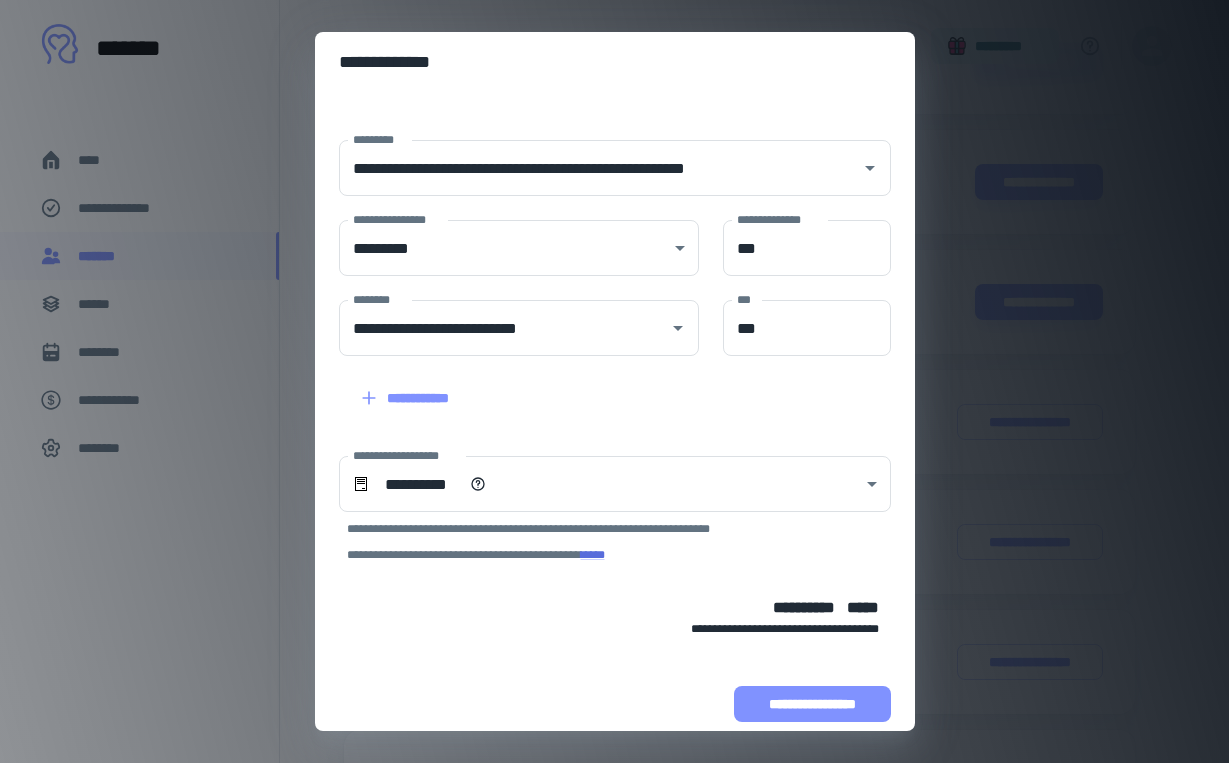 click on "**********" at bounding box center [812, 704] 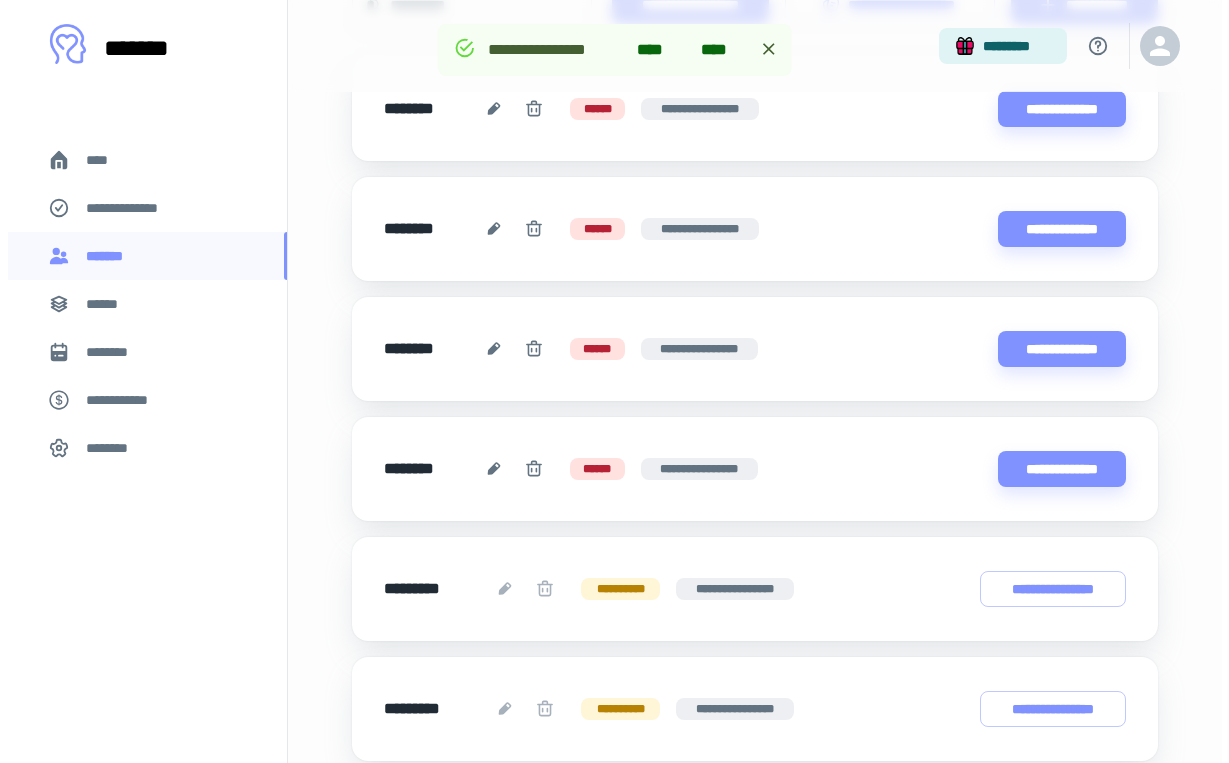 scroll, scrollTop: 406, scrollLeft: 0, axis: vertical 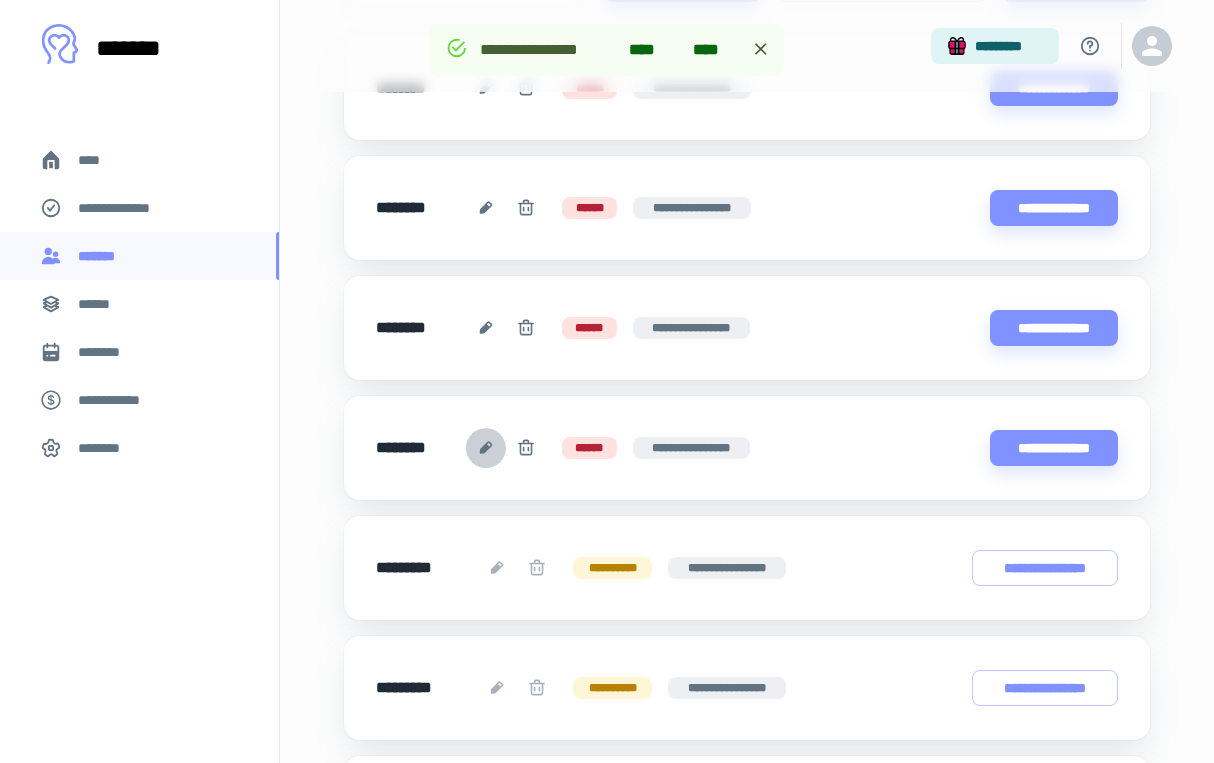 click 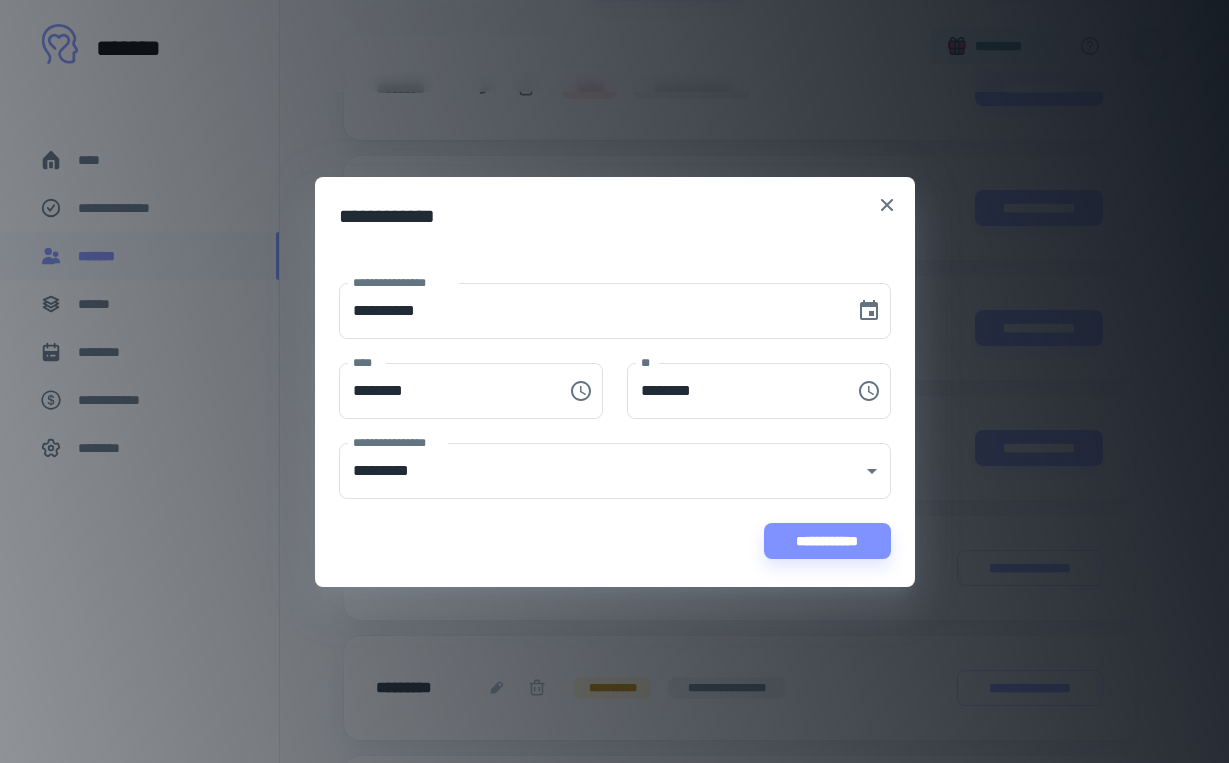 click on "**********" at bounding box center (614, 381) 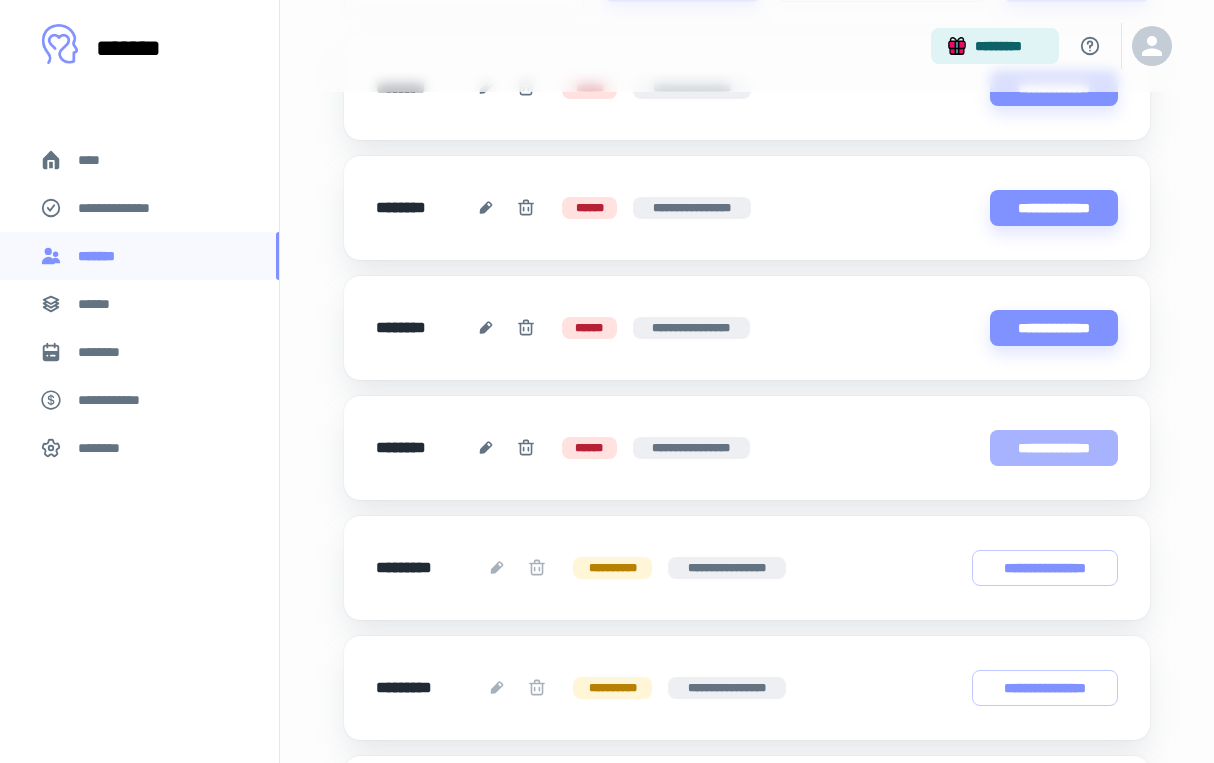 click on "**********" at bounding box center [1054, 448] 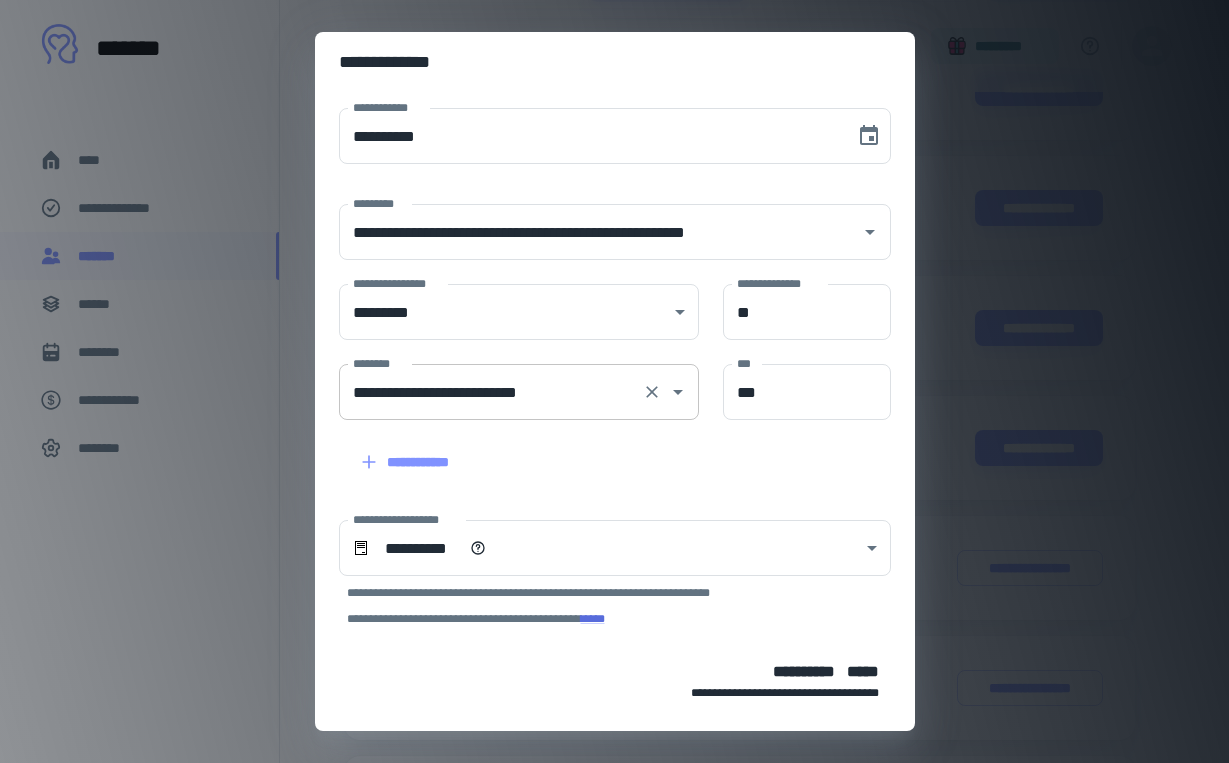 click on "**********" at bounding box center (491, 392) 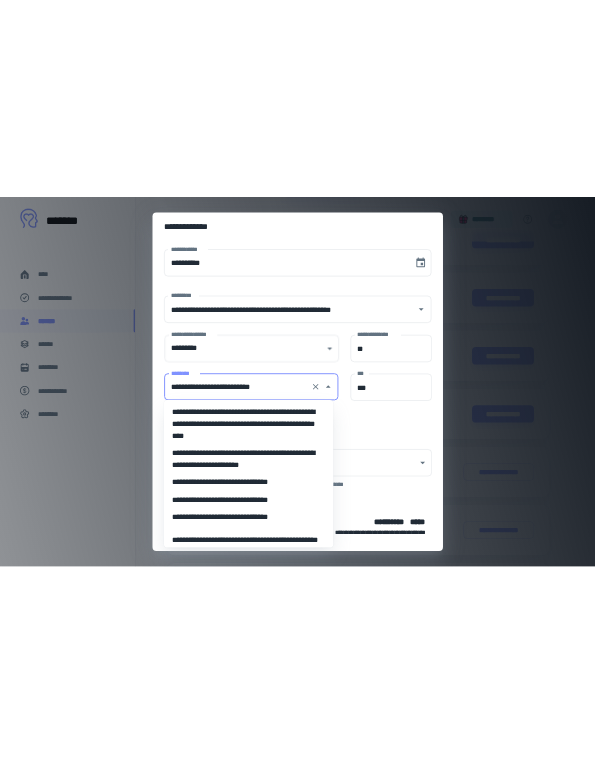 scroll, scrollTop: 231, scrollLeft: 0, axis: vertical 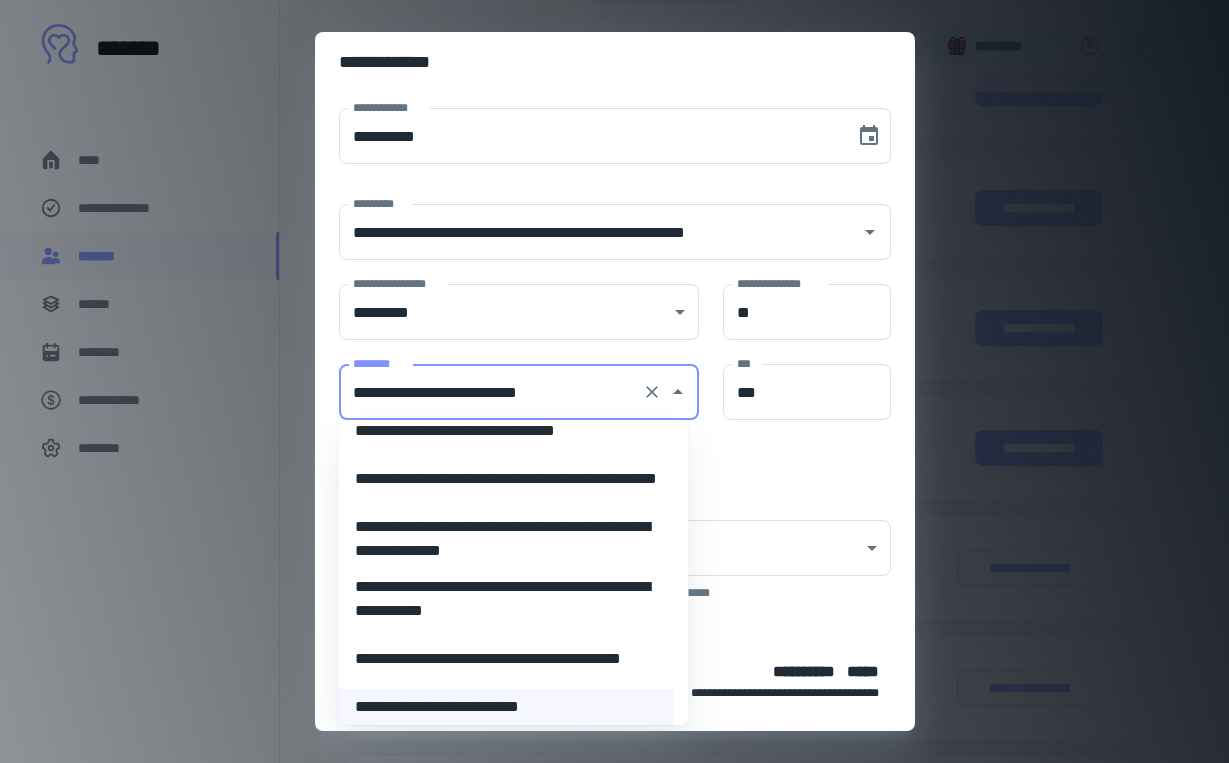 click on "**********" at bounding box center (506, 431) 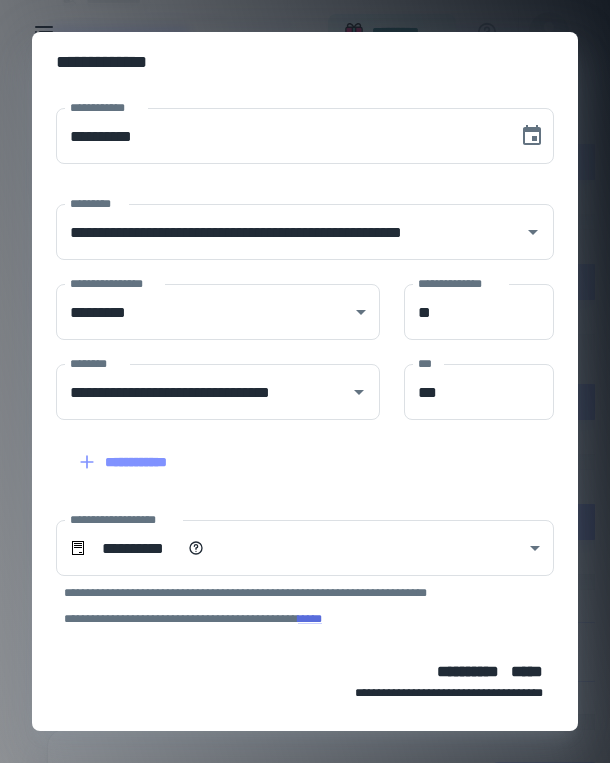 click on "**********" at bounding box center (305, 381) 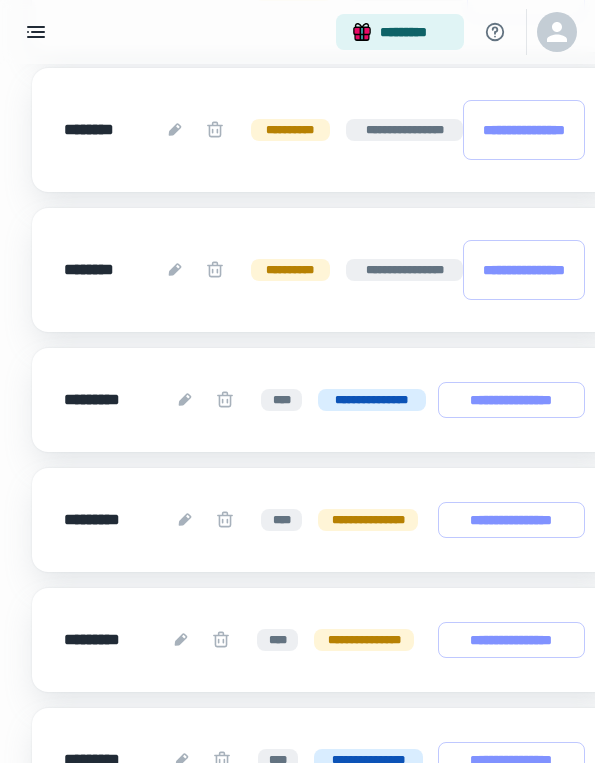 scroll, scrollTop: 1769, scrollLeft: 0, axis: vertical 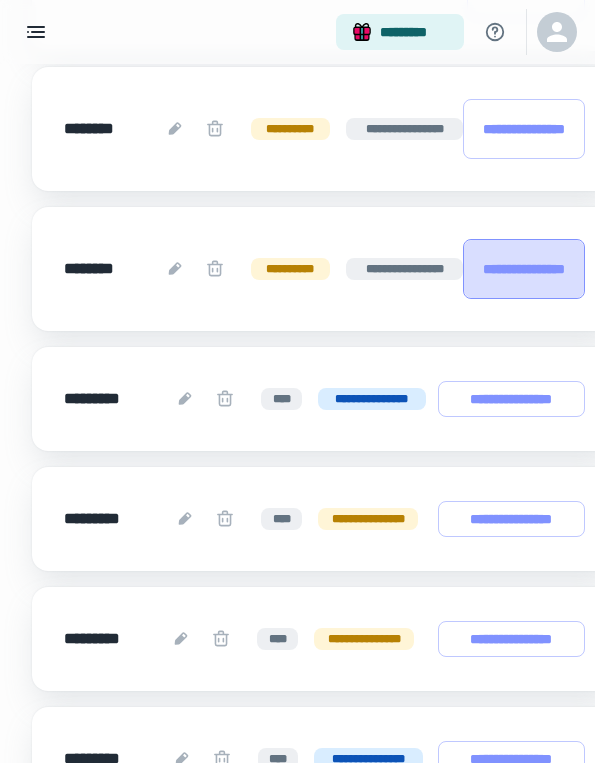click on "**********" at bounding box center [523, 269] 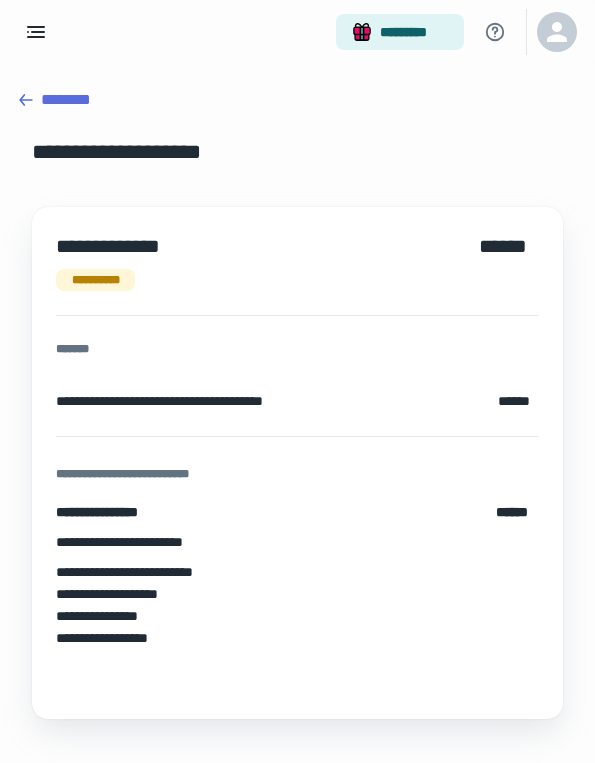 click on "**********" at bounding box center (281, 638) 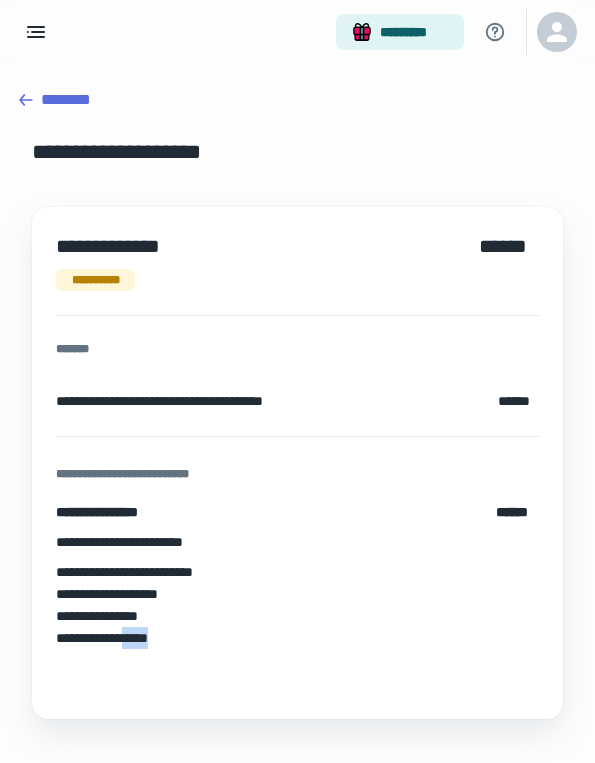 click on "**********" at bounding box center [281, 638] 